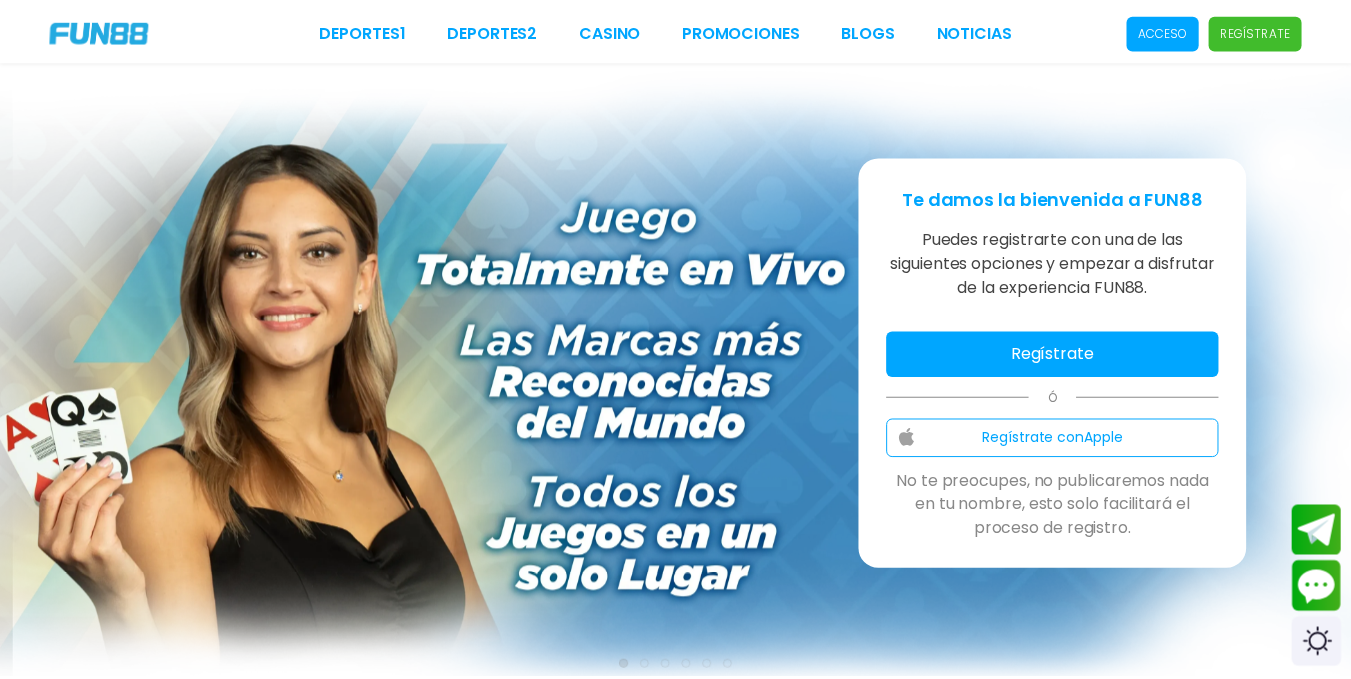 scroll, scrollTop: 0, scrollLeft: 0, axis: both 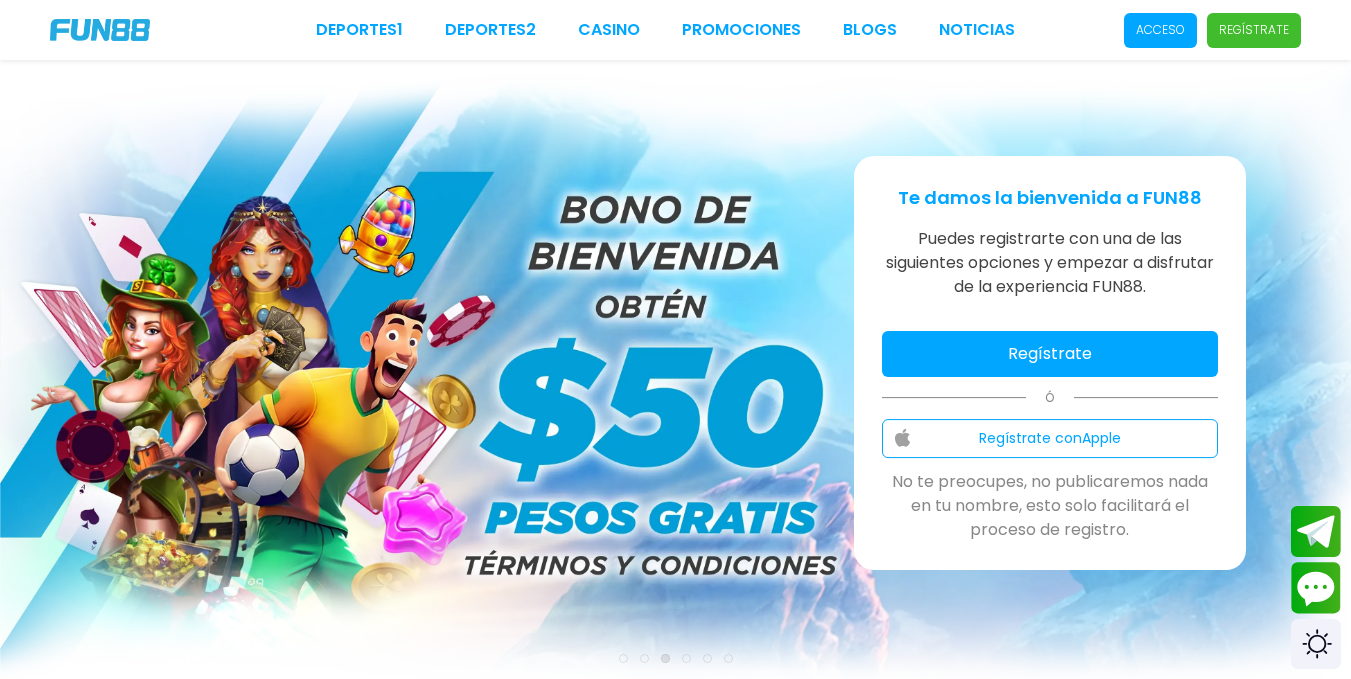 click on "Regístrate" at bounding box center [1050, 354] 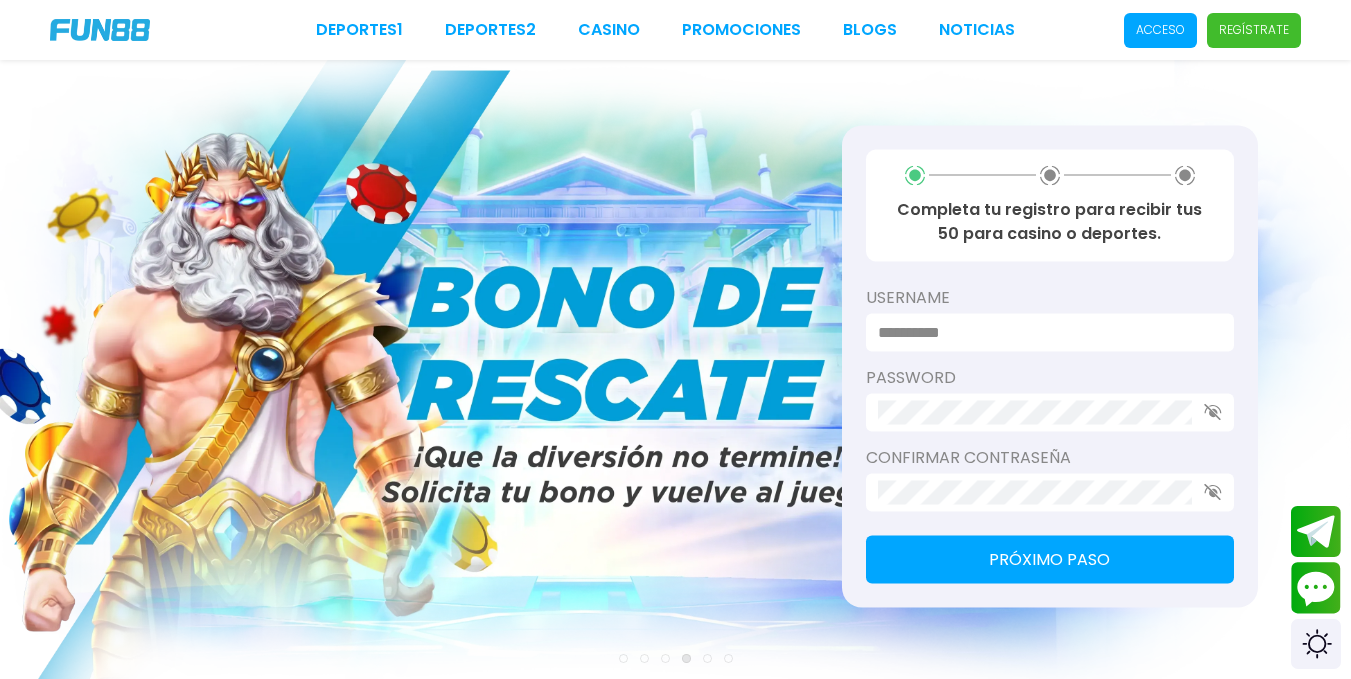 click at bounding box center [1044, 332] 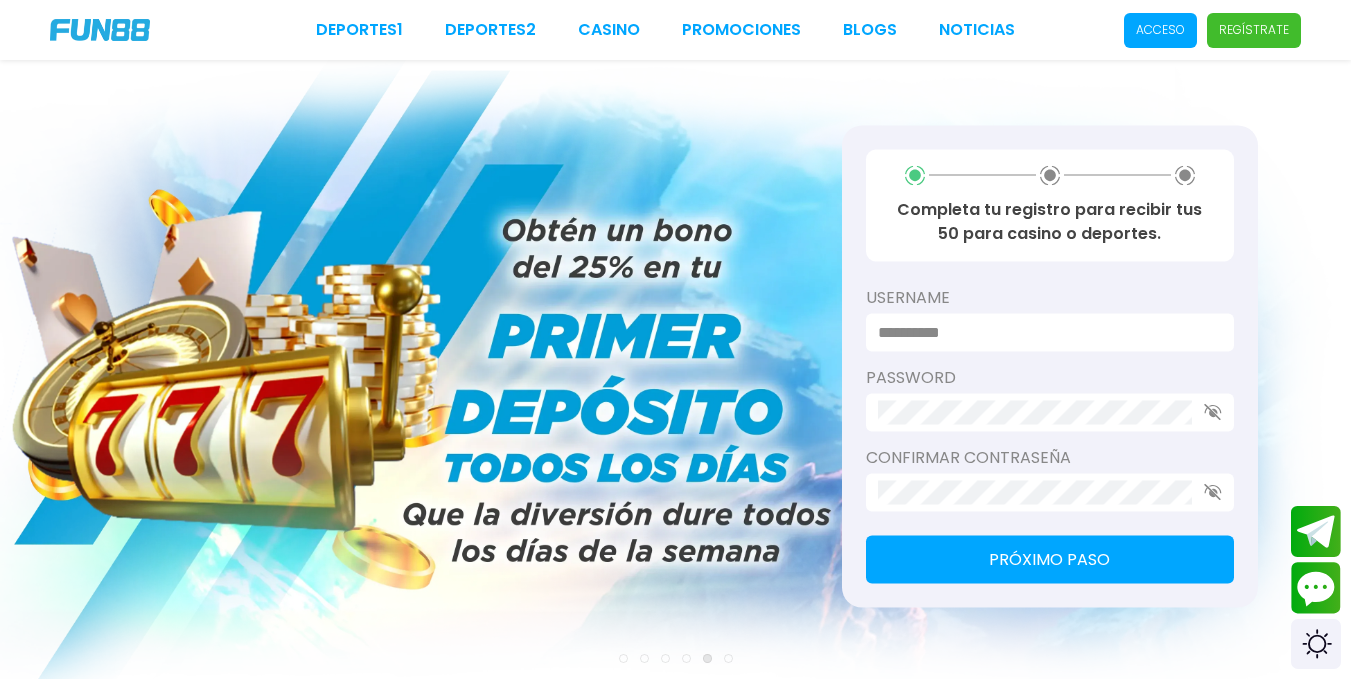 type on "**********" 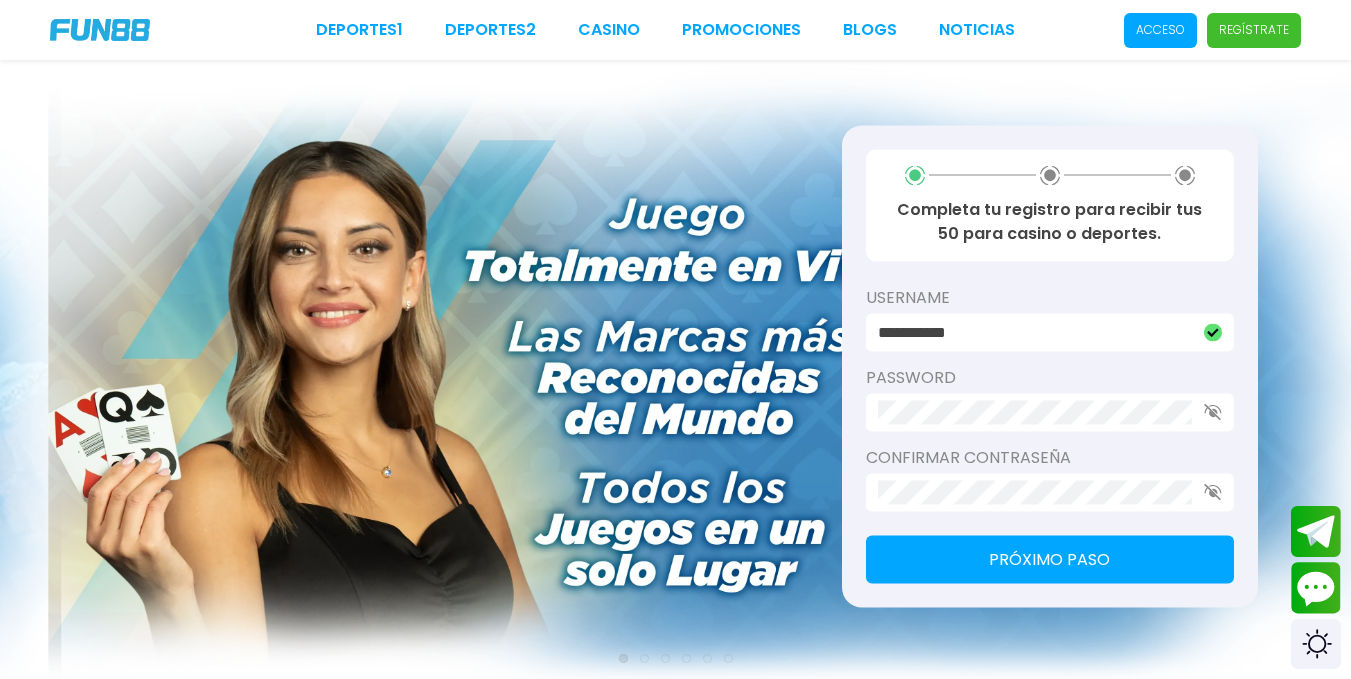 click on "Completa tu registro para recibir tus 50 para casino o deportes. username [USERNAME] password [PASSWORD] Confirmar contraseña Próximo paso" at bounding box center (1050, 366) 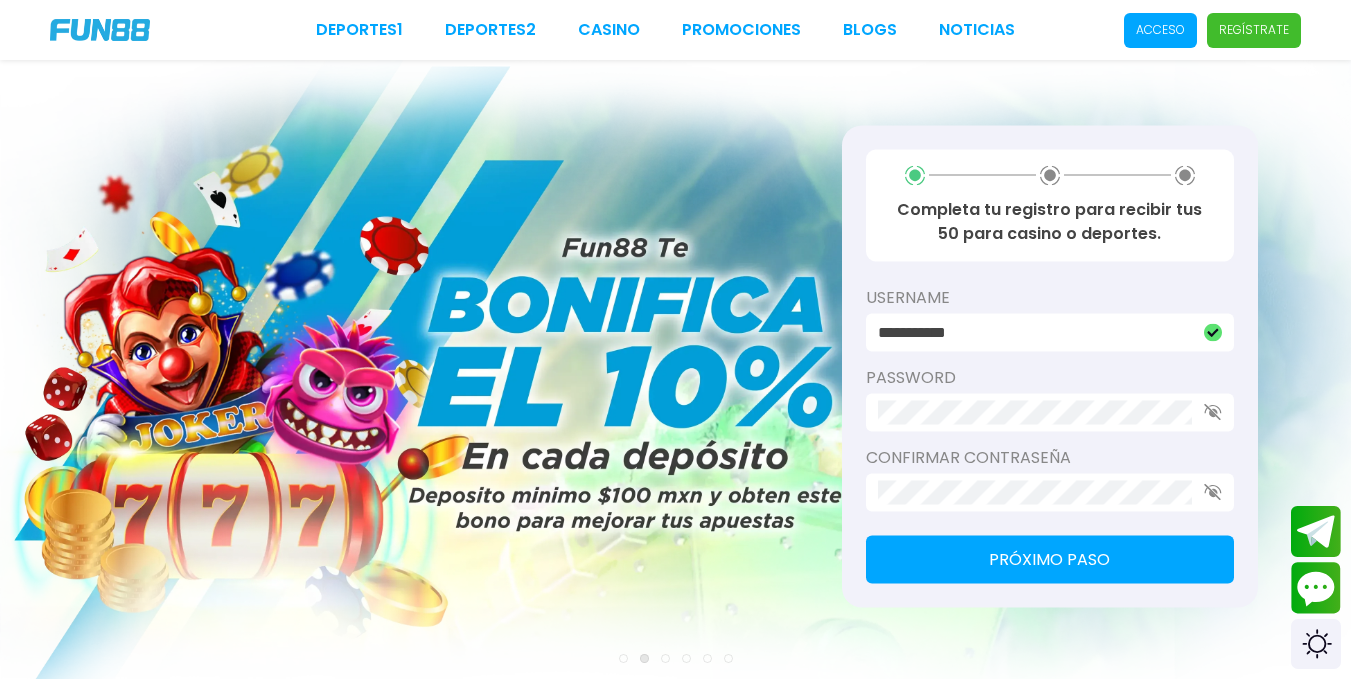 click on "**********" at bounding box center (1050, 332) 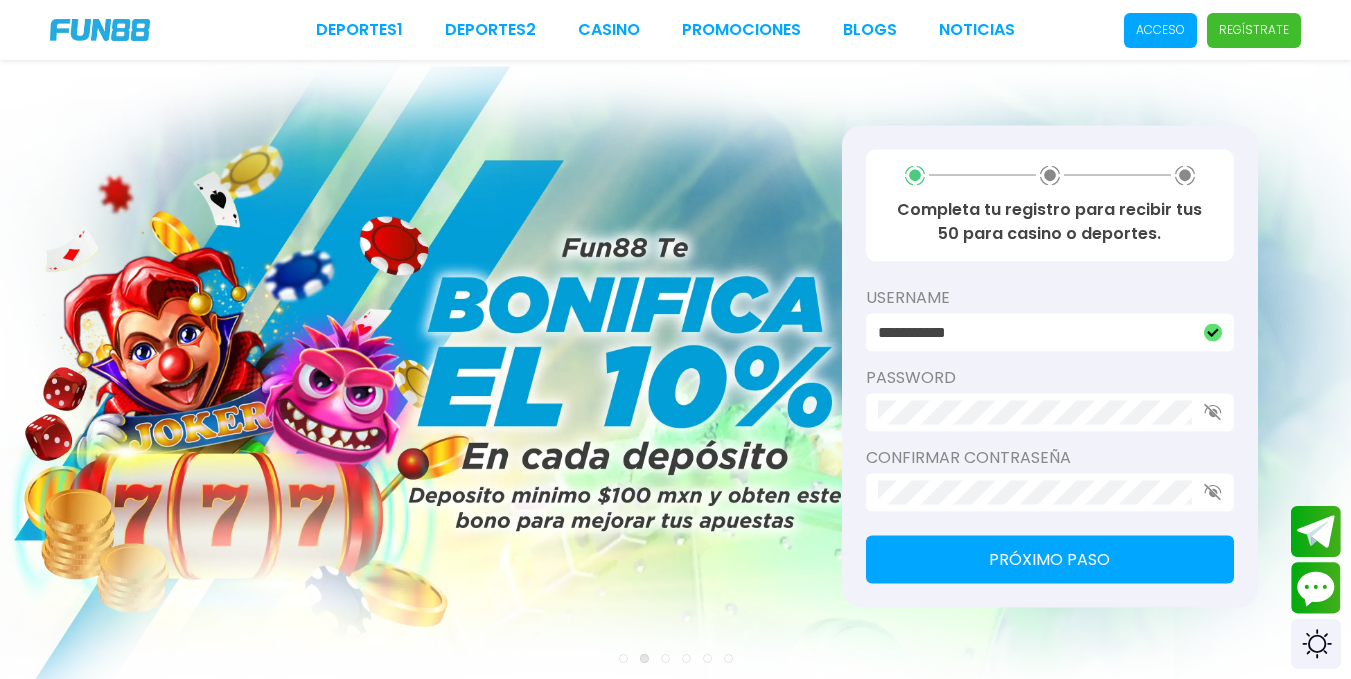 click on "Próximo paso" at bounding box center (1050, 559) 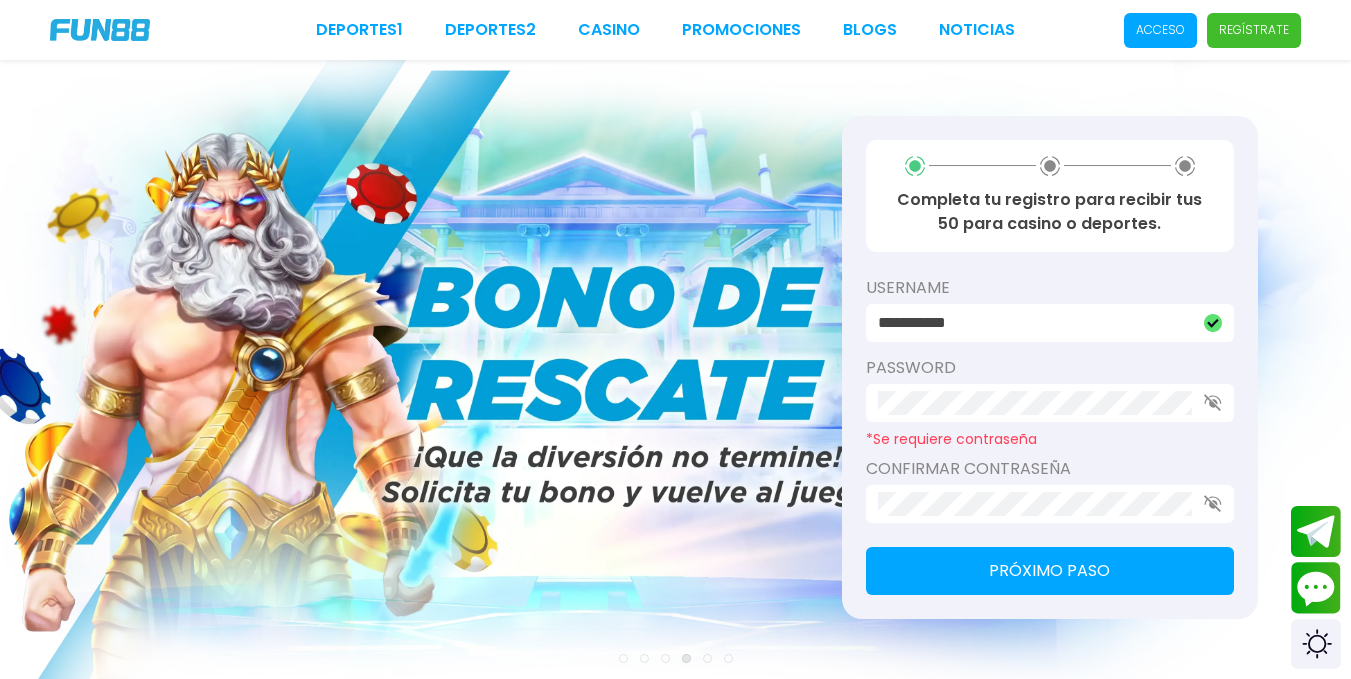 click on "**********" at bounding box center [1035, 323] 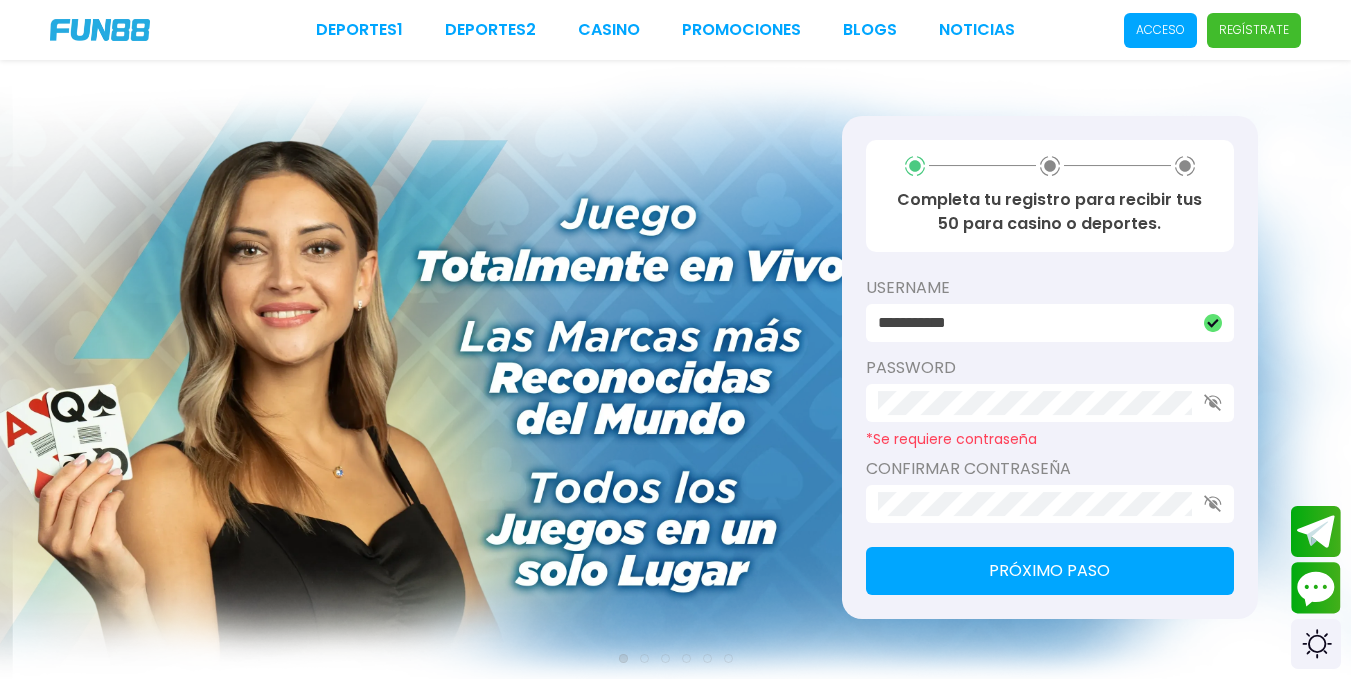 click on "Regístrate" at bounding box center [1254, 30] 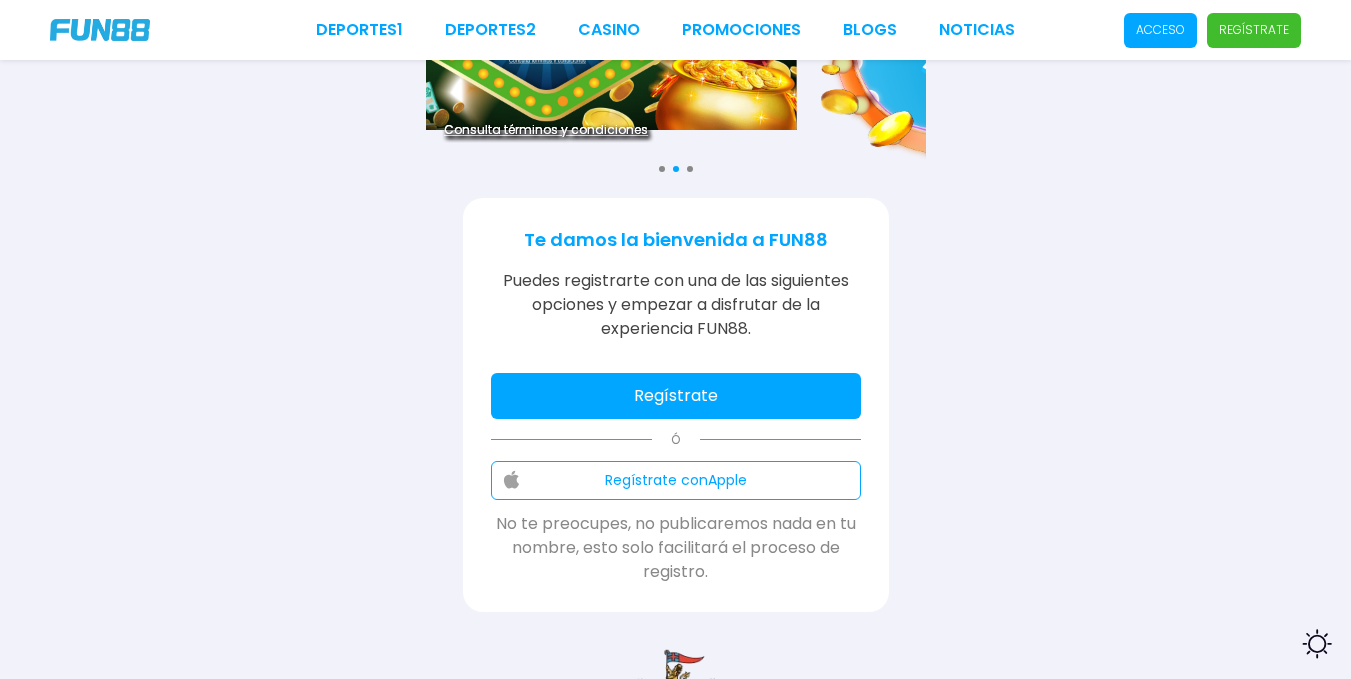 scroll, scrollTop: 193, scrollLeft: 0, axis: vertical 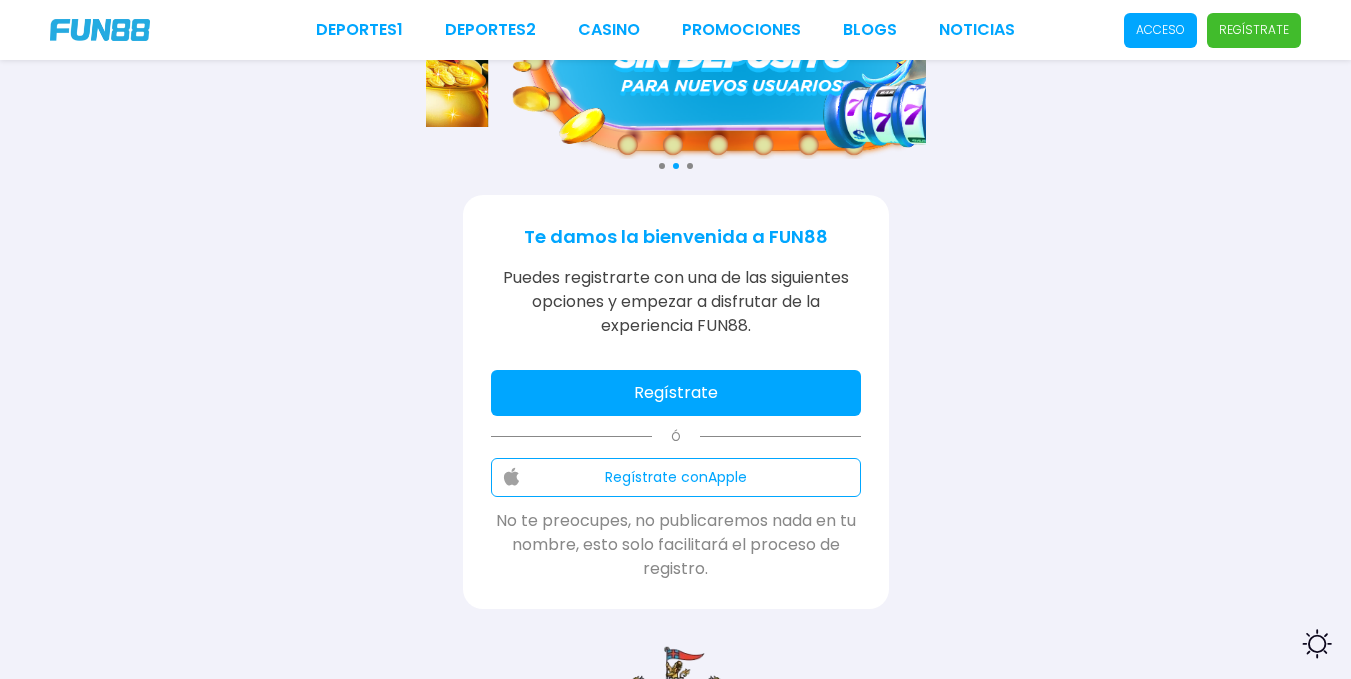 click on "Regístrate" at bounding box center [676, 393] 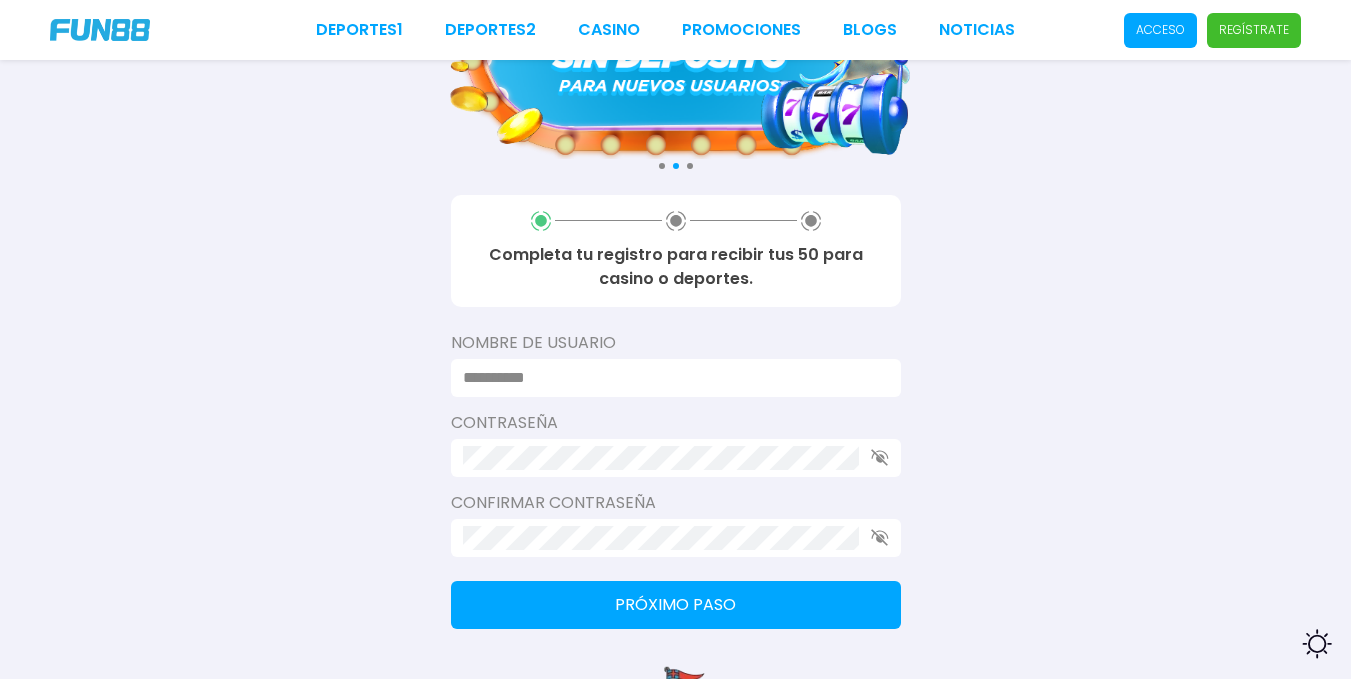 click at bounding box center (670, 378) 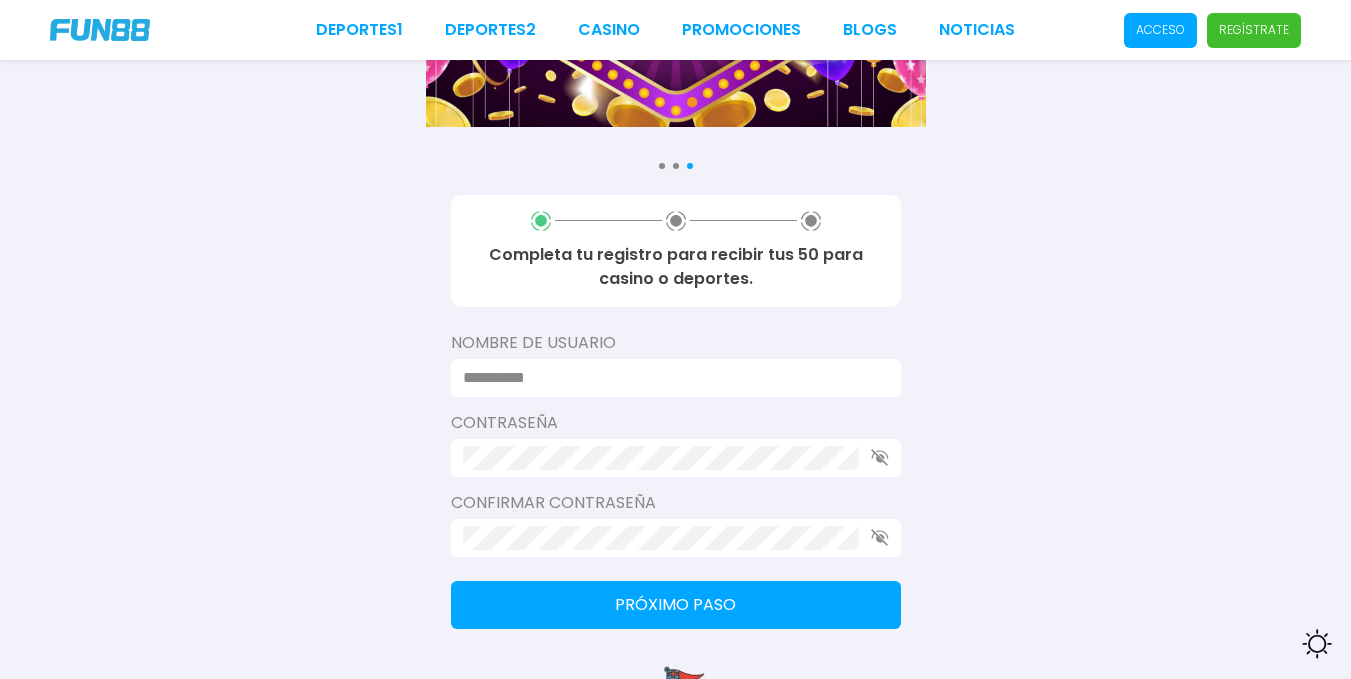 type on "**********" 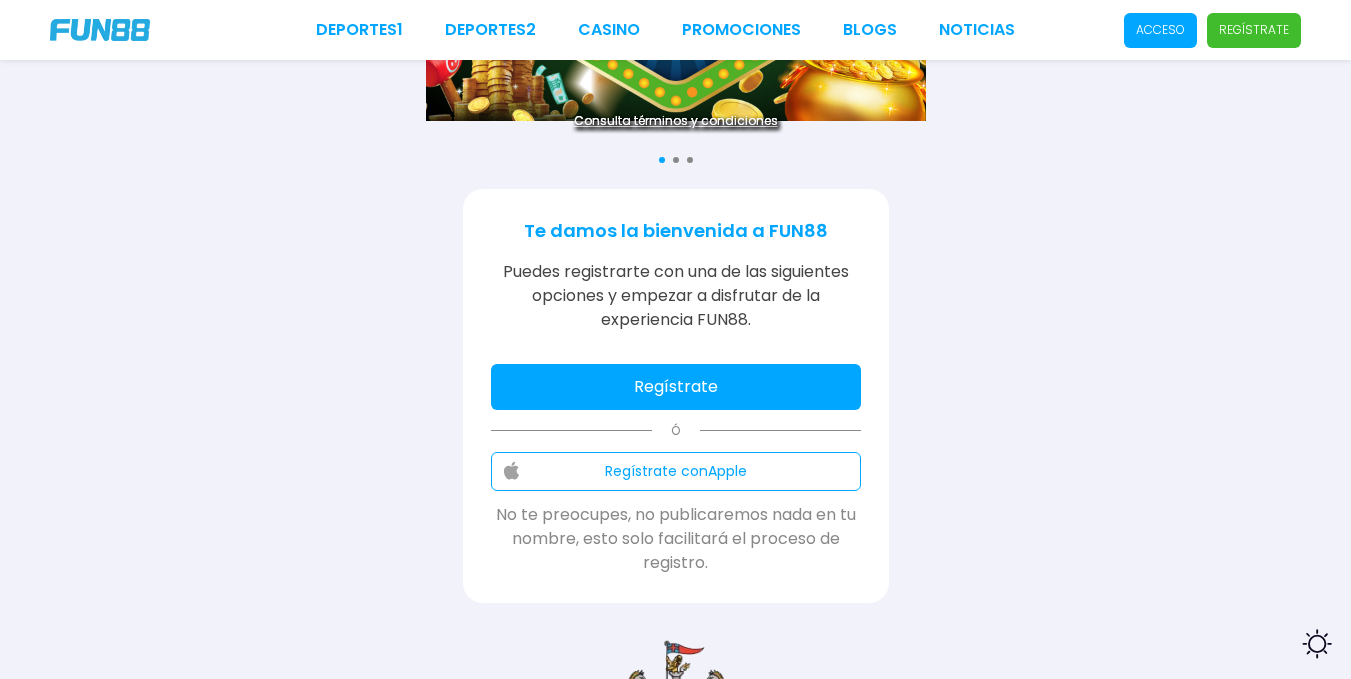 scroll, scrollTop: 199, scrollLeft: 0, axis: vertical 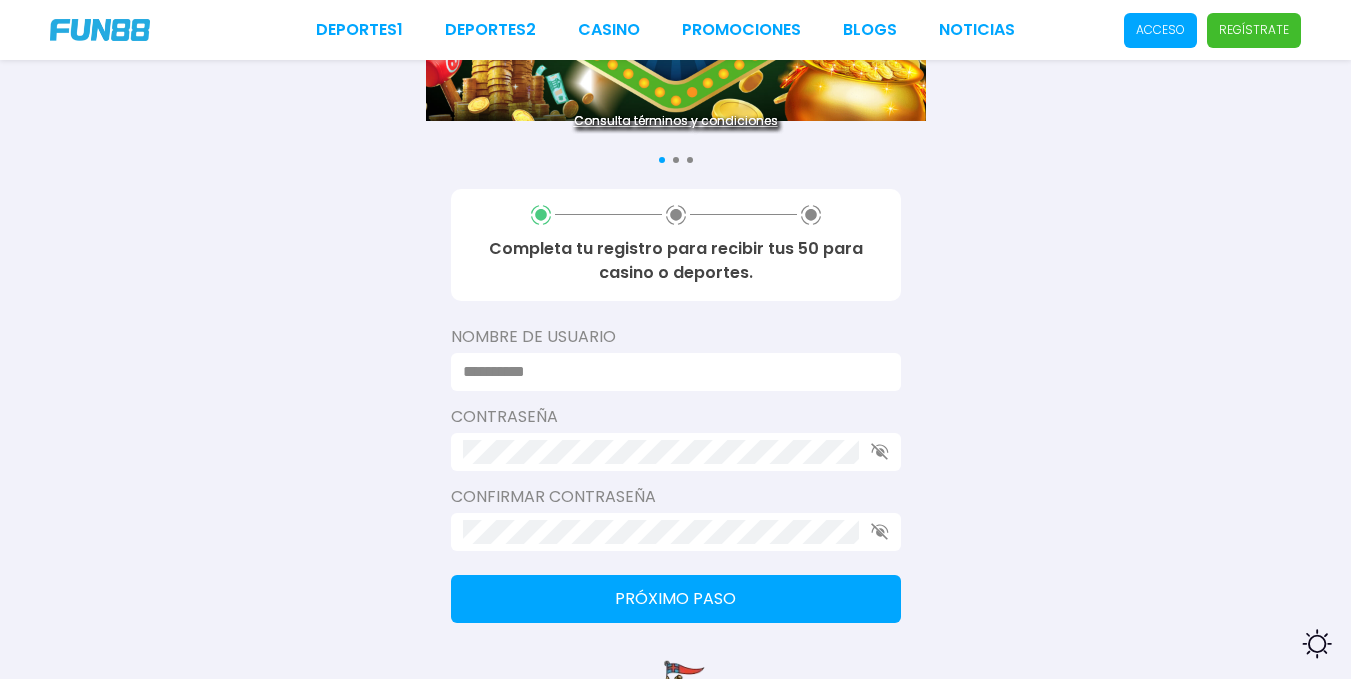 click at bounding box center (670, 372) 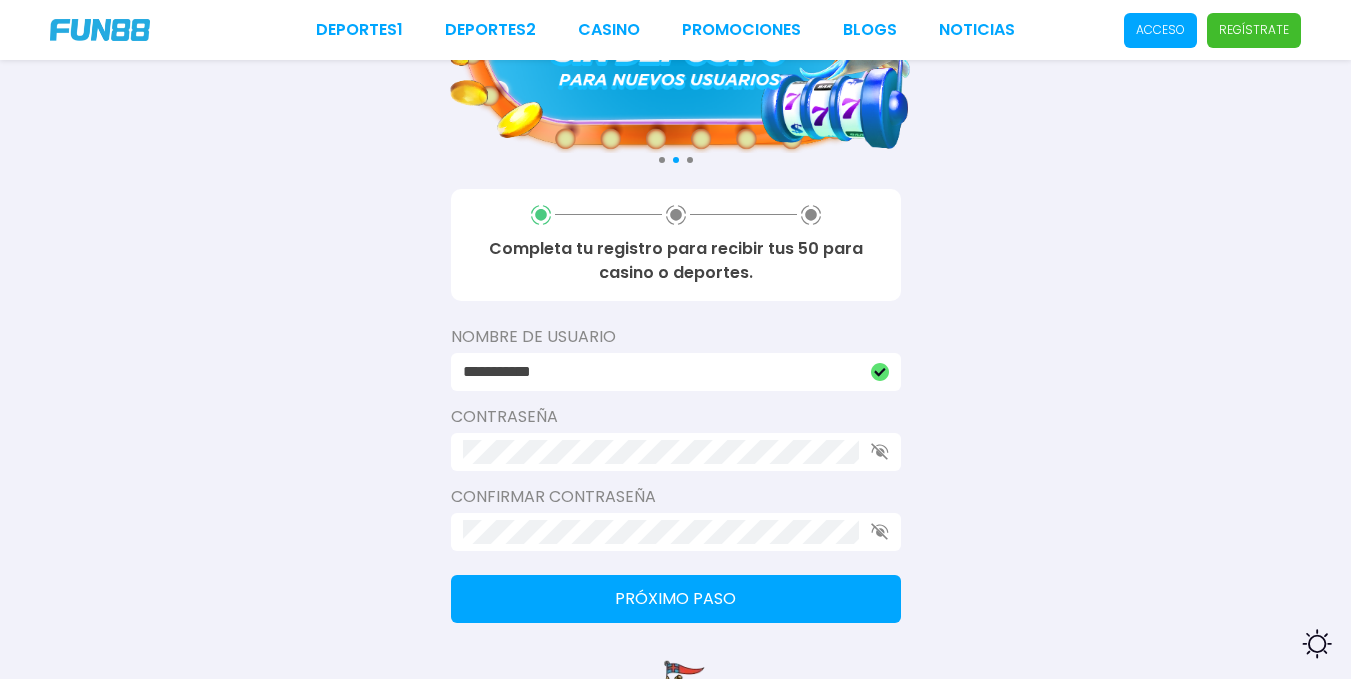 click on "Próximo paso" at bounding box center (676, 599) 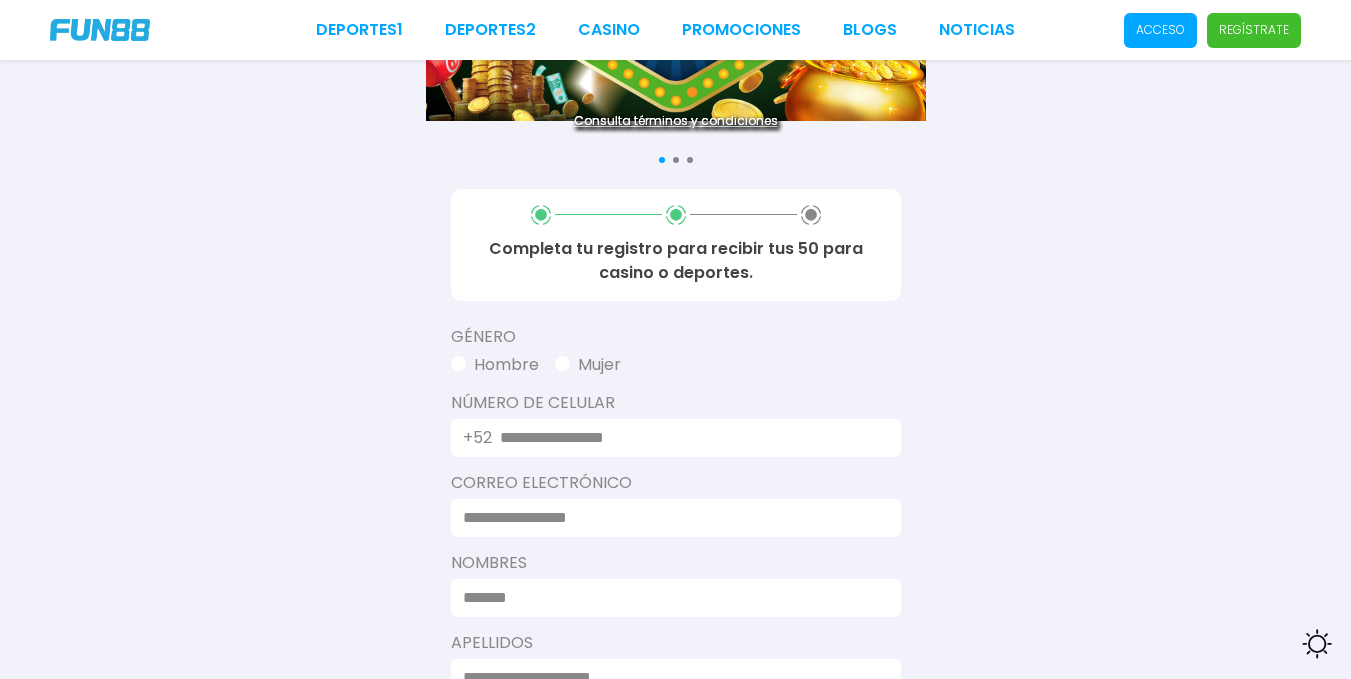 click on "Hombre" at bounding box center [495, 365] 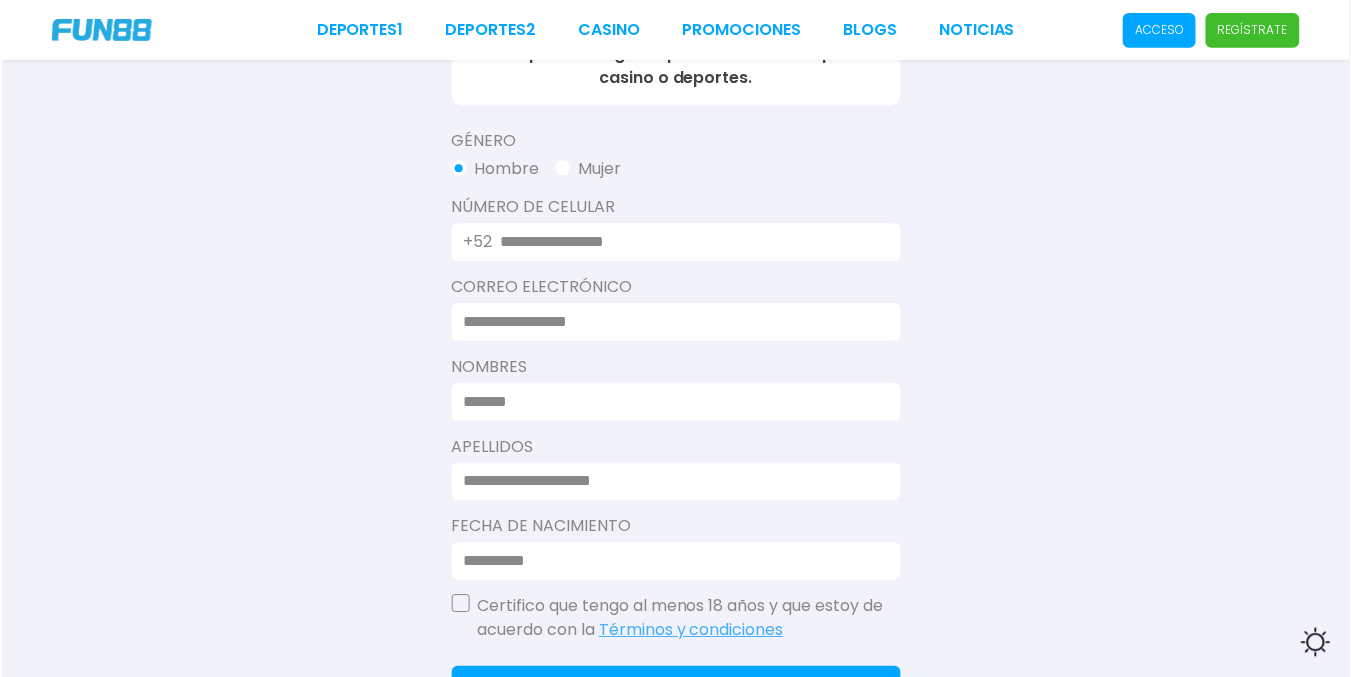 scroll, scrollTop: 389, scrollLeft: 0, axis: vertical 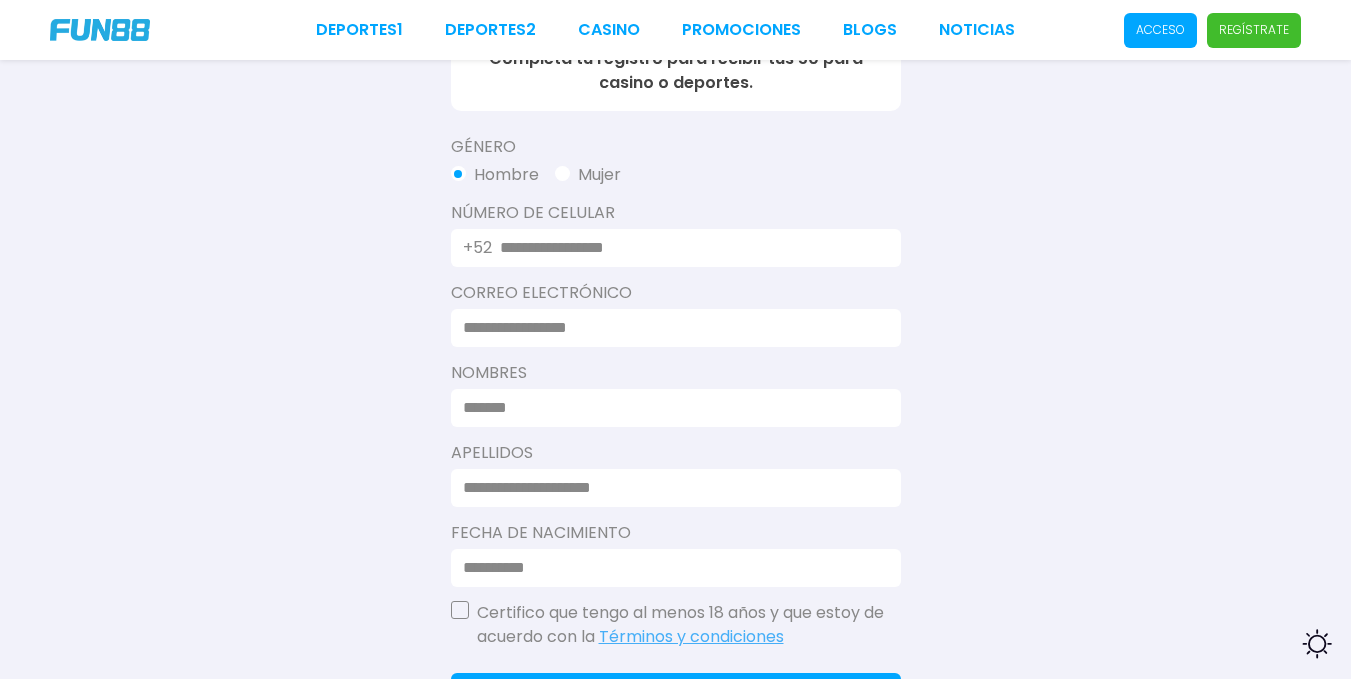 click at bounding box center [688, 248] 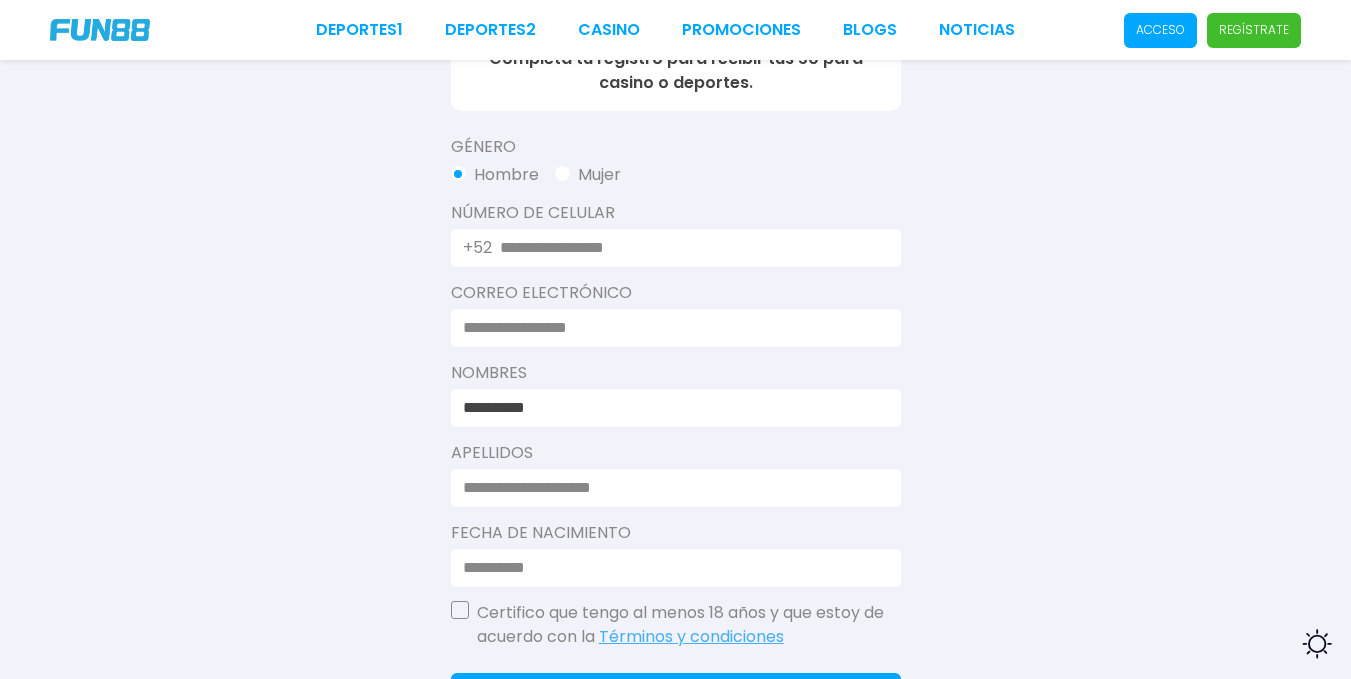 type on "**********" 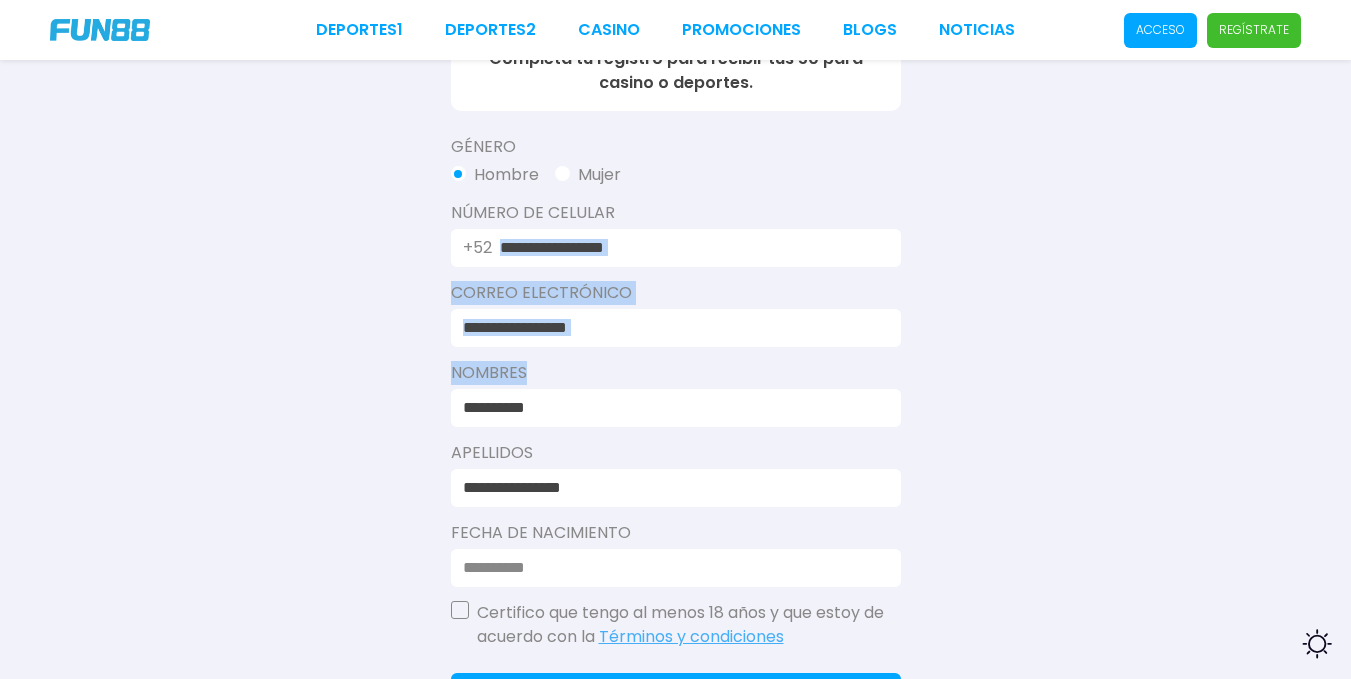 drag, startPoint x: 660, startPoint y: 353, endPoint x: 686, endPoint y: 233, distance: 122.78436 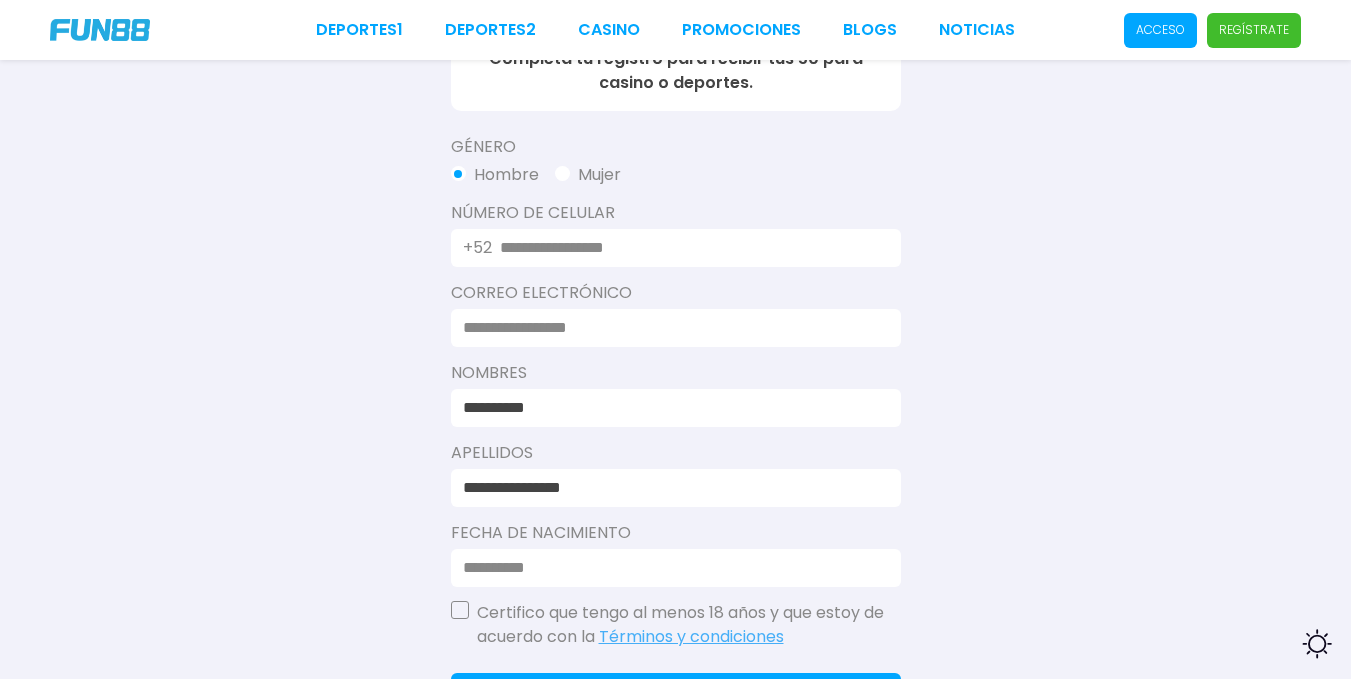 click on "+52" at bounding box center (676, 248) 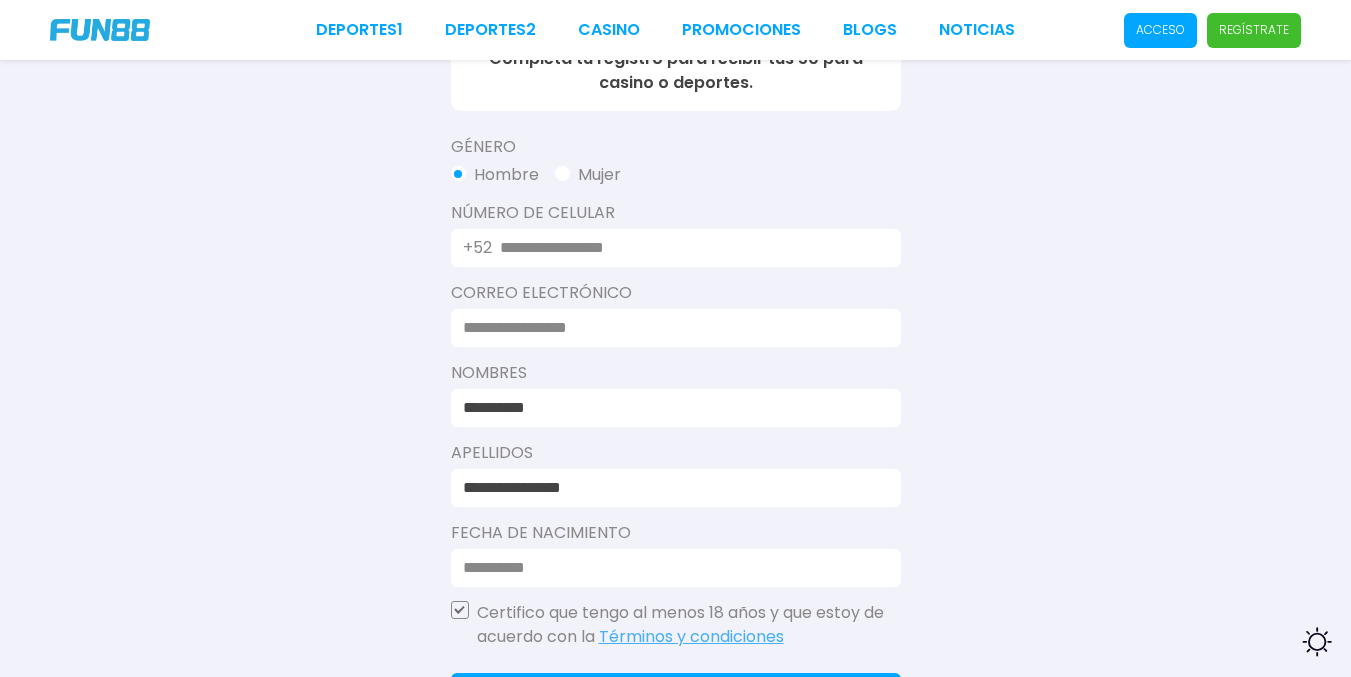 click at bounding box center (688, 248) 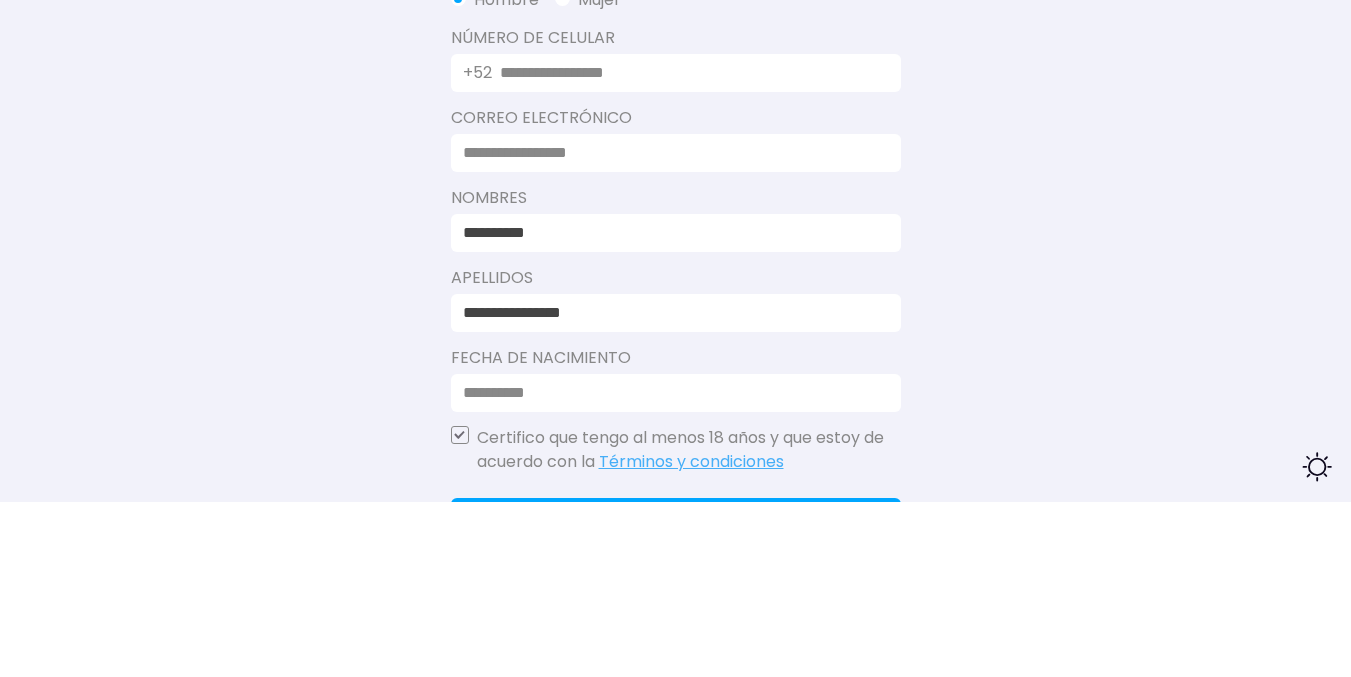 type on "**********" 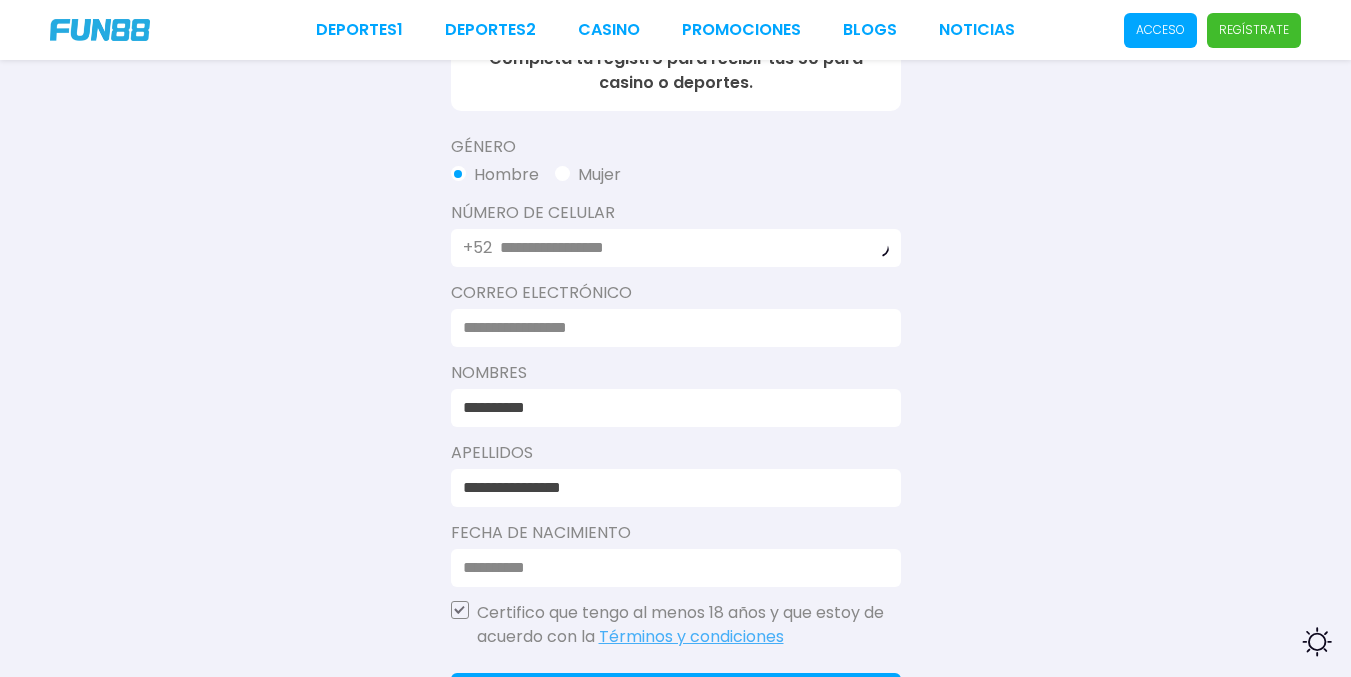 click at bounding box center (670, 328) 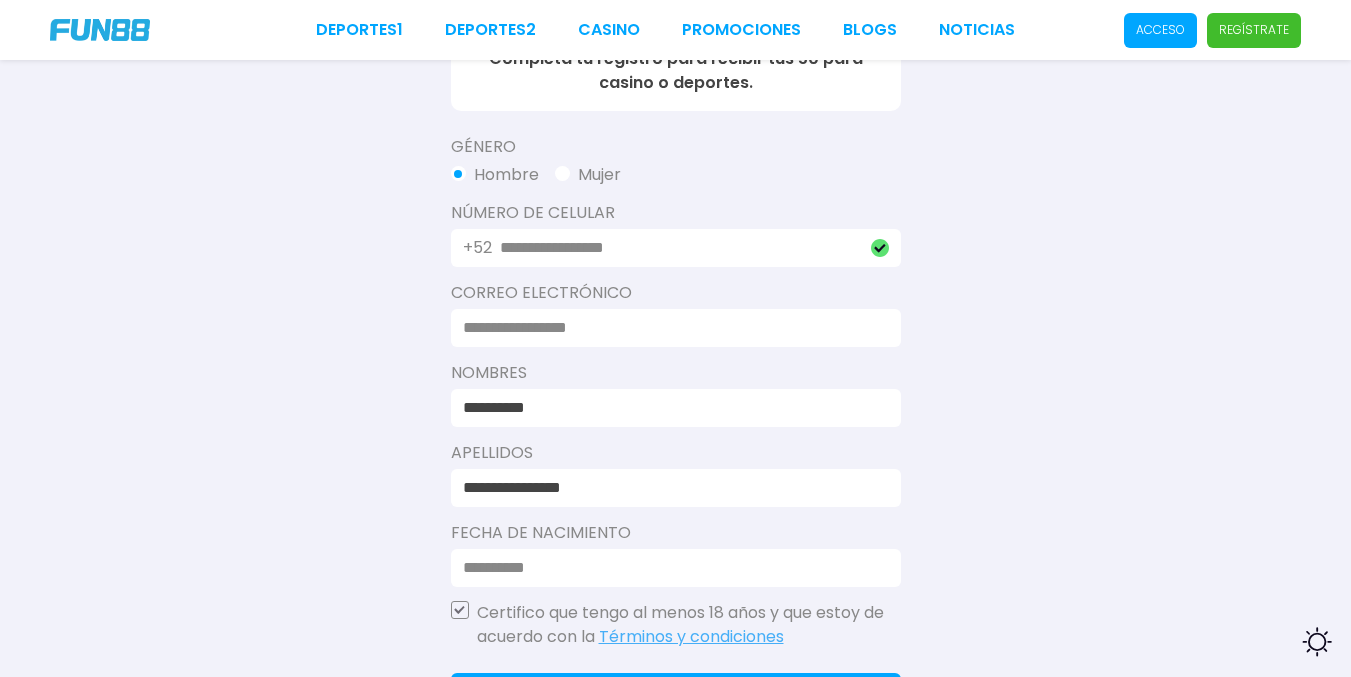 click at bounding box center [670, 328] 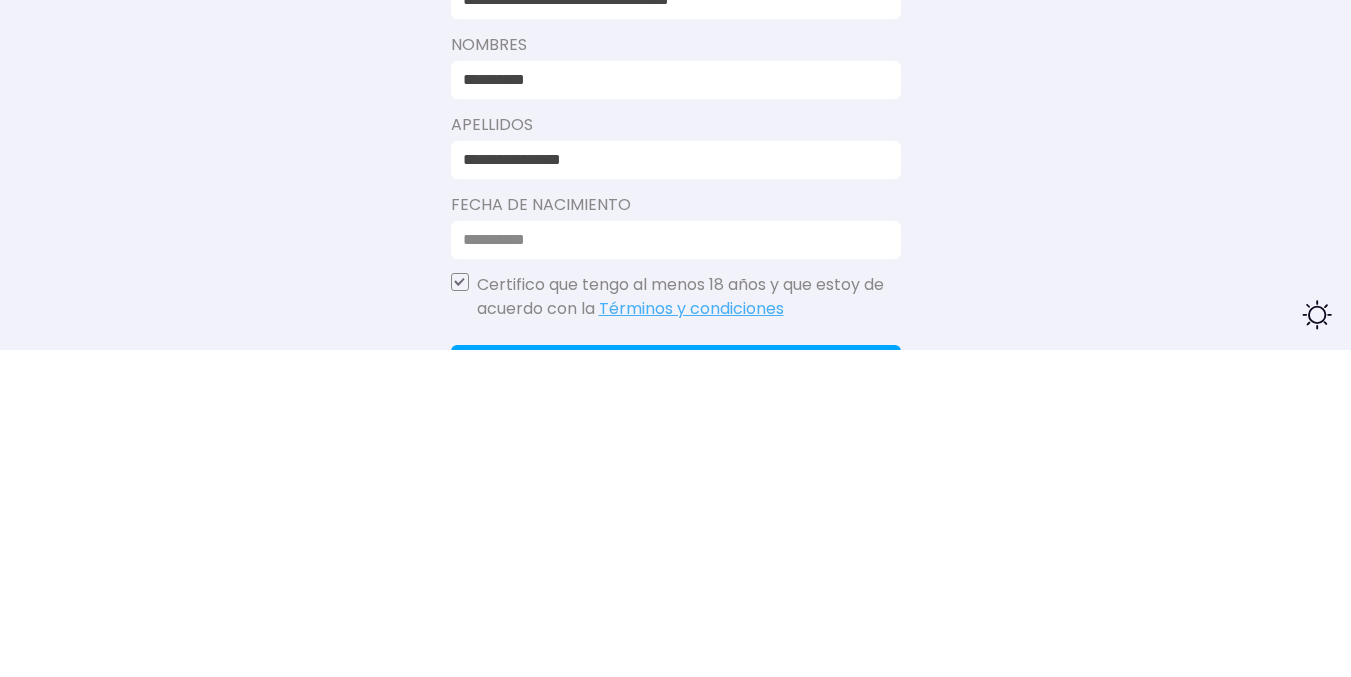 scroll, scrollTop: 392, scrollLeft: 0, axis: vertical 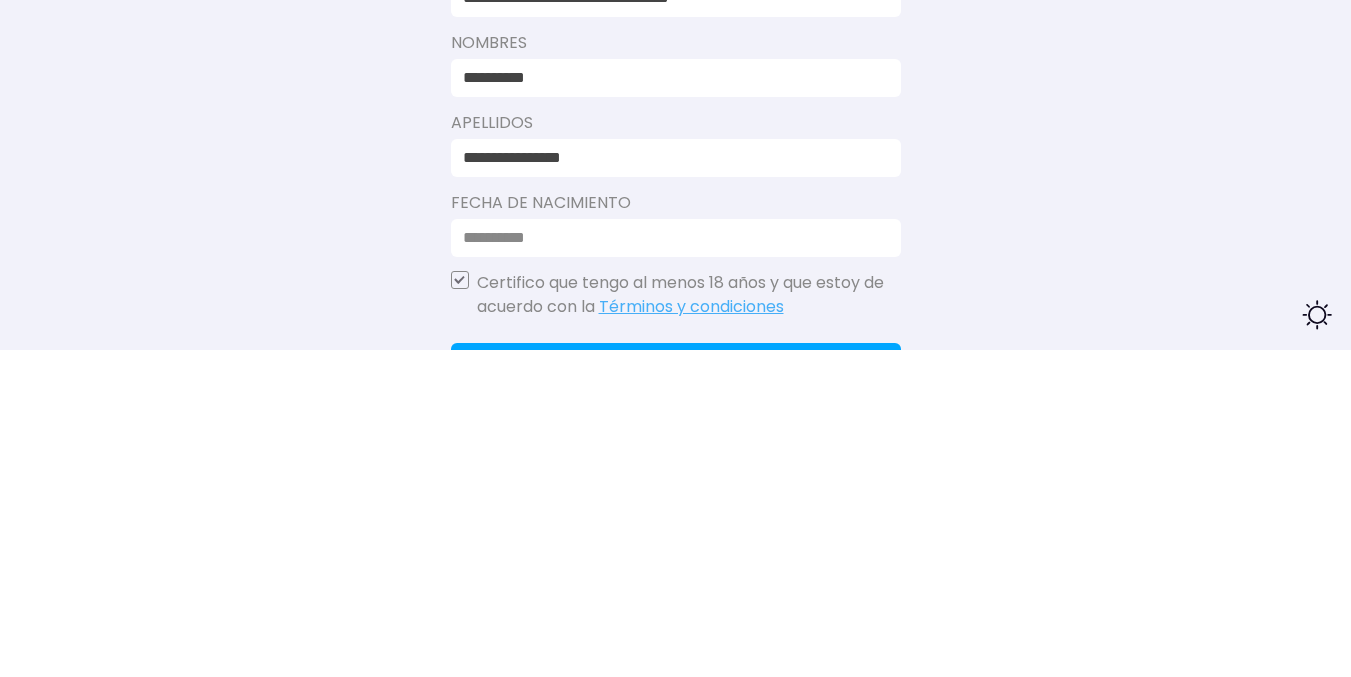 type on "**********" 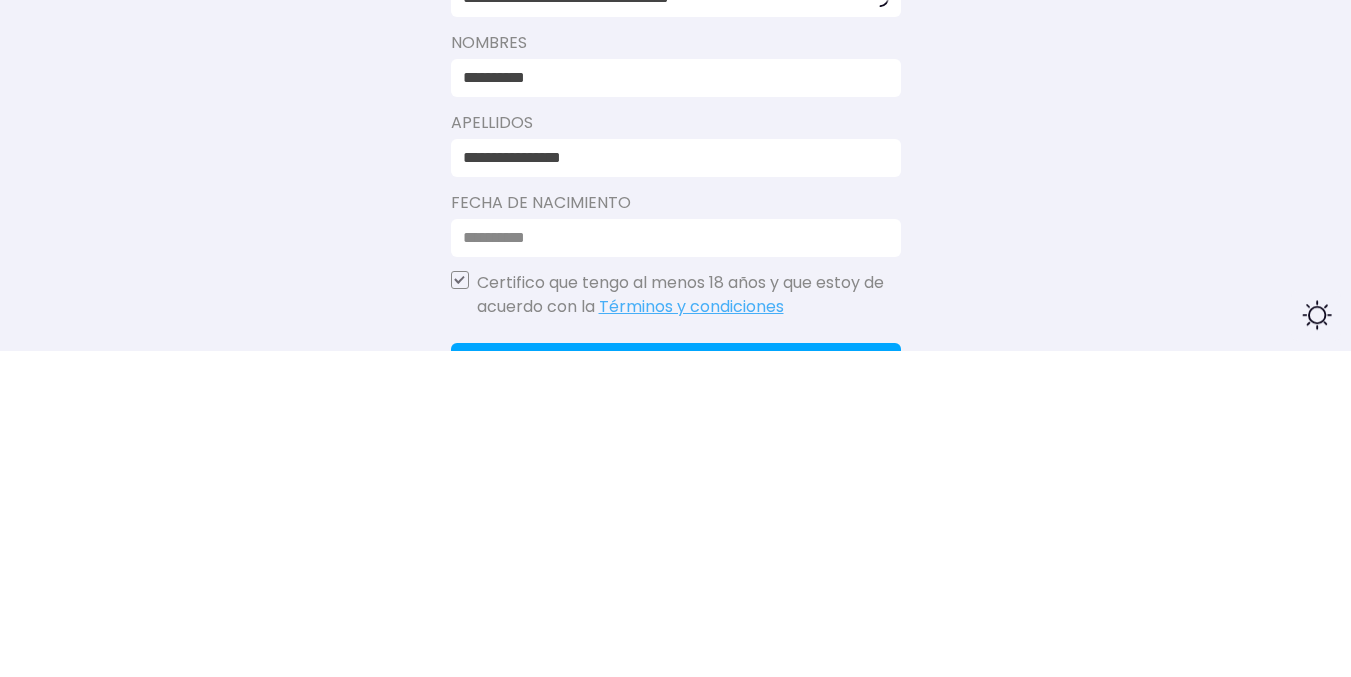 scroll, scrollTop: 454, scrollLeft: 0, axis: vertical 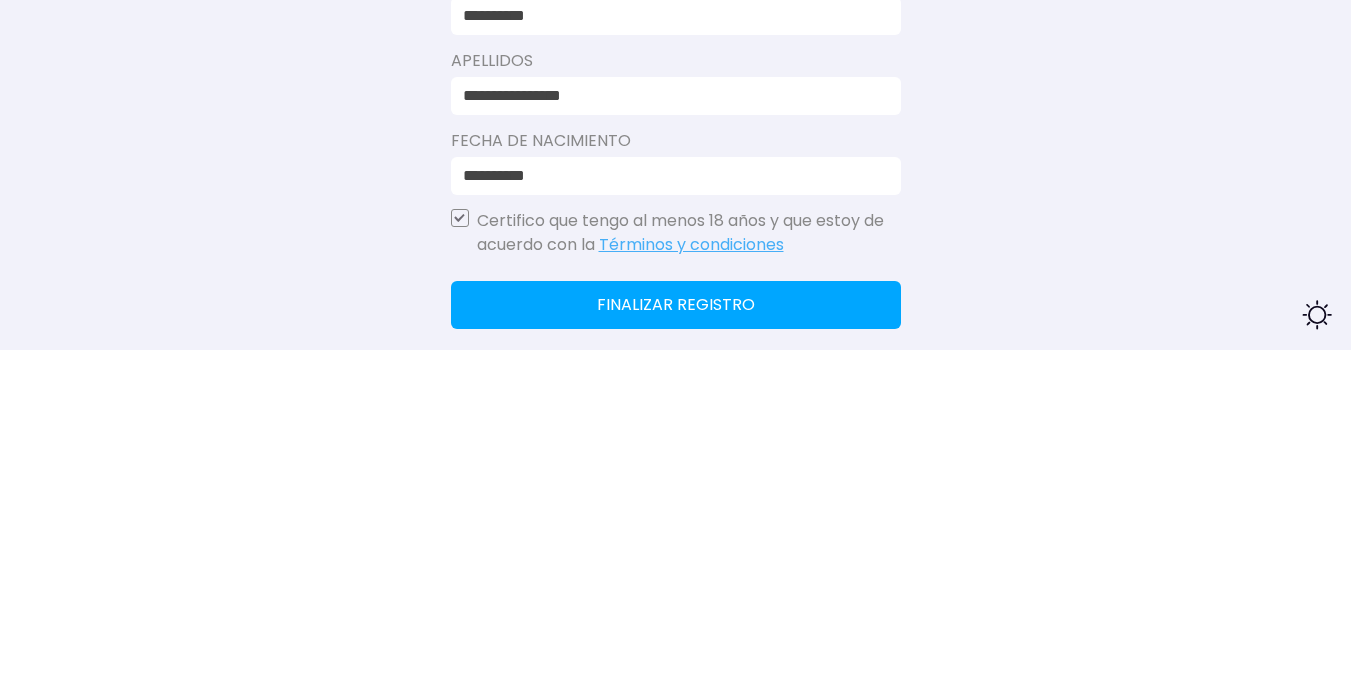 type on "**********" 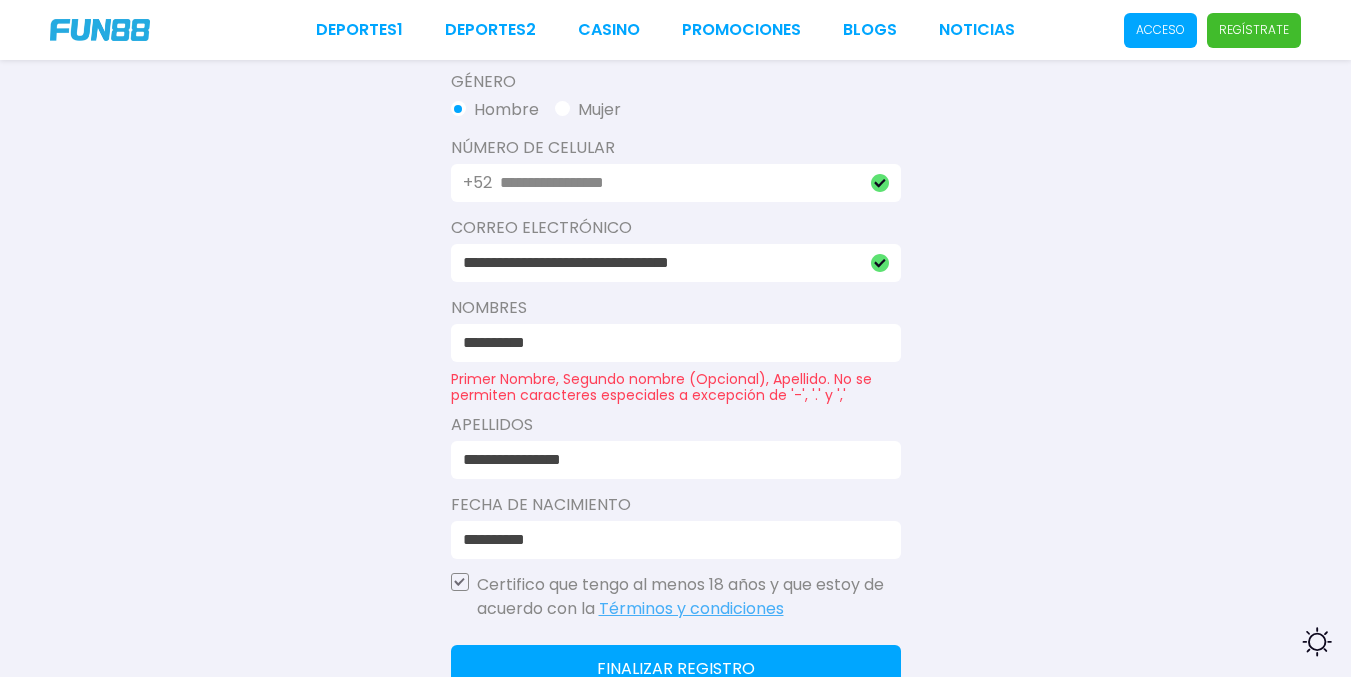 click on "Primer Nombre, Segundo nombre (Opcional), Apellido. No se permiten caracteres especiales a excepción de '-', '.' y ','" at bounding box center [676, 387] 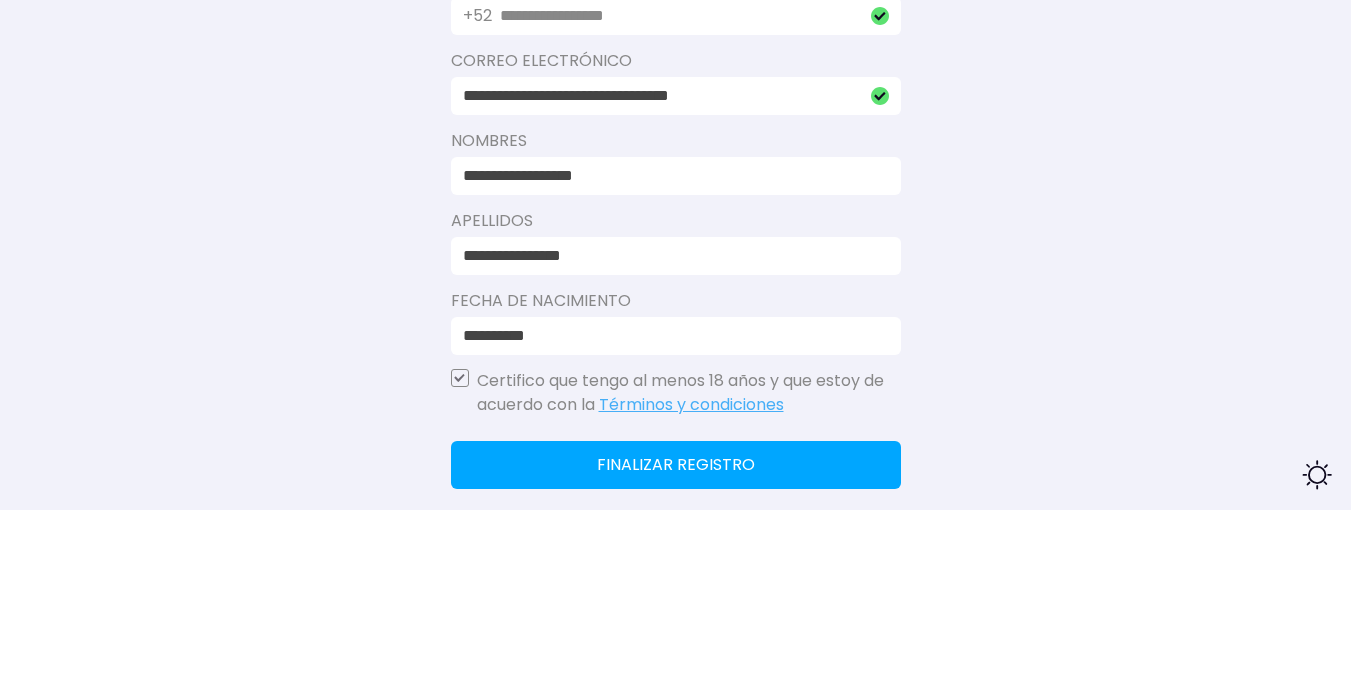 click on "**********" at bounding box center (670, 343) 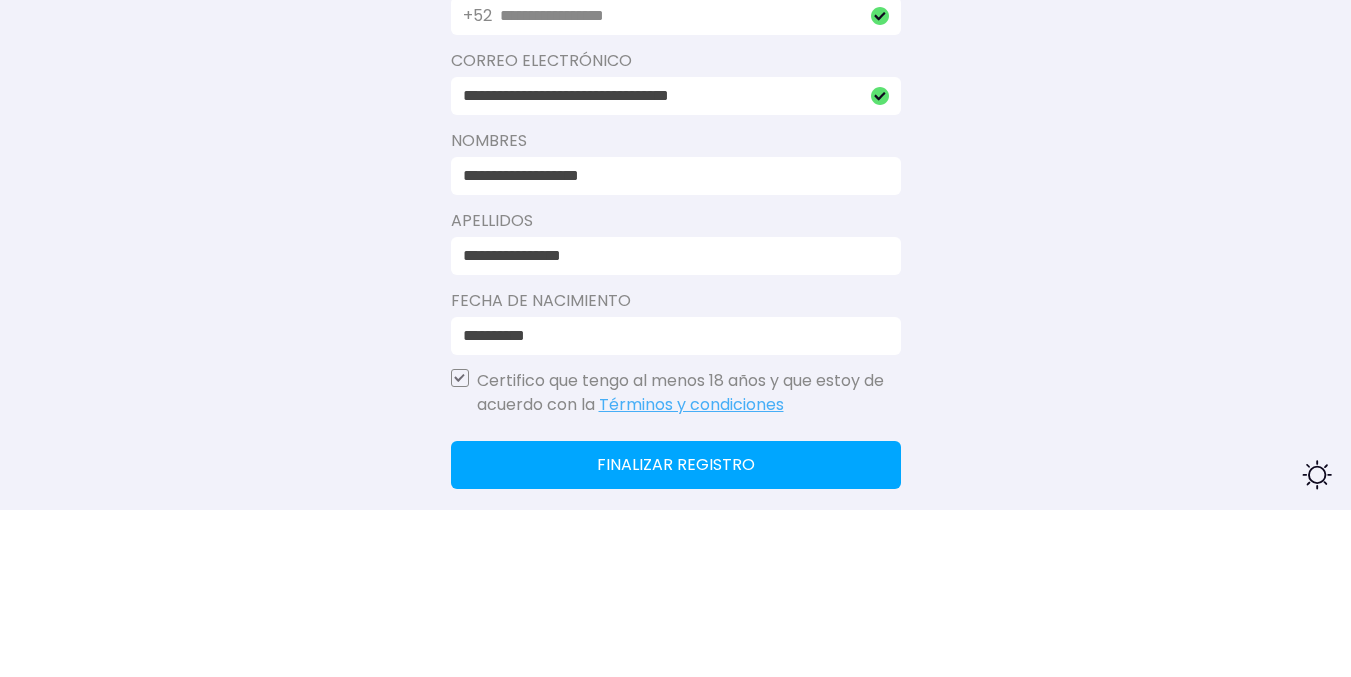 click on "**********" at bounding box center [670, 343] 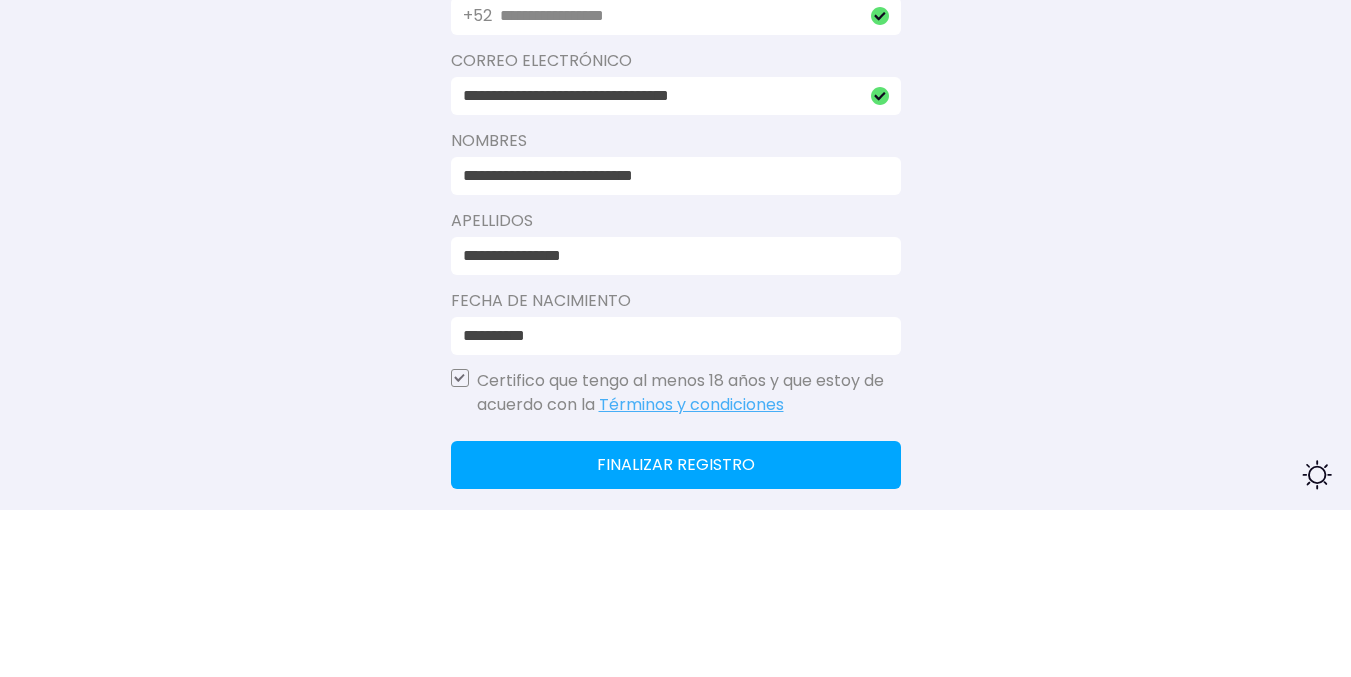 click on "**********" at bounding box center [670, 343] 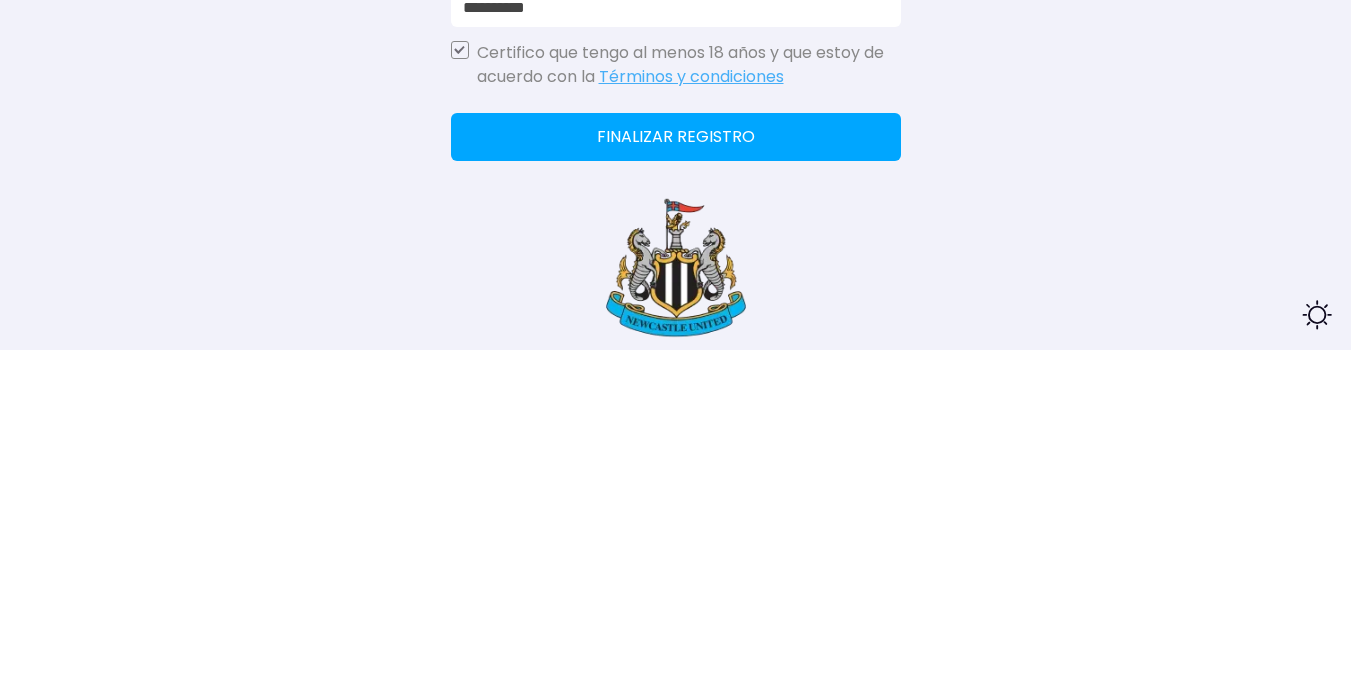 scroll, scrollTop: 628, scrollLeft: 0, axis: vertical 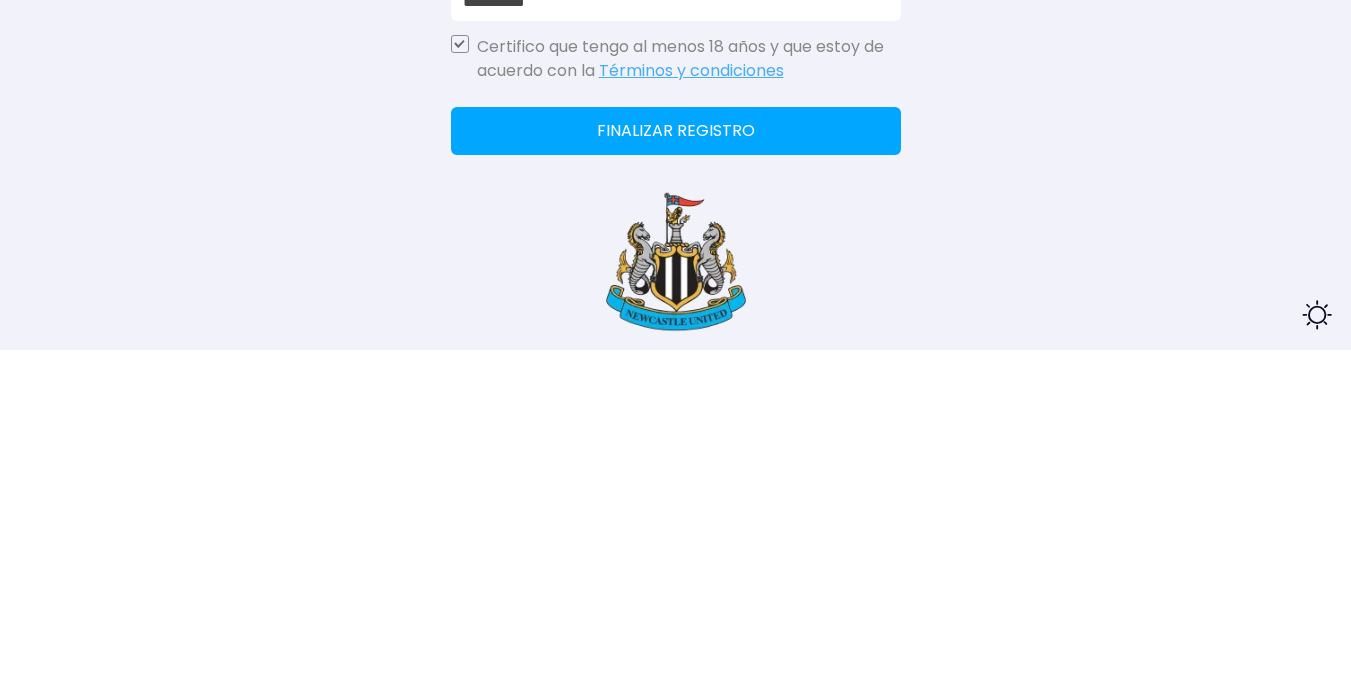 click on "Finalizar registro" 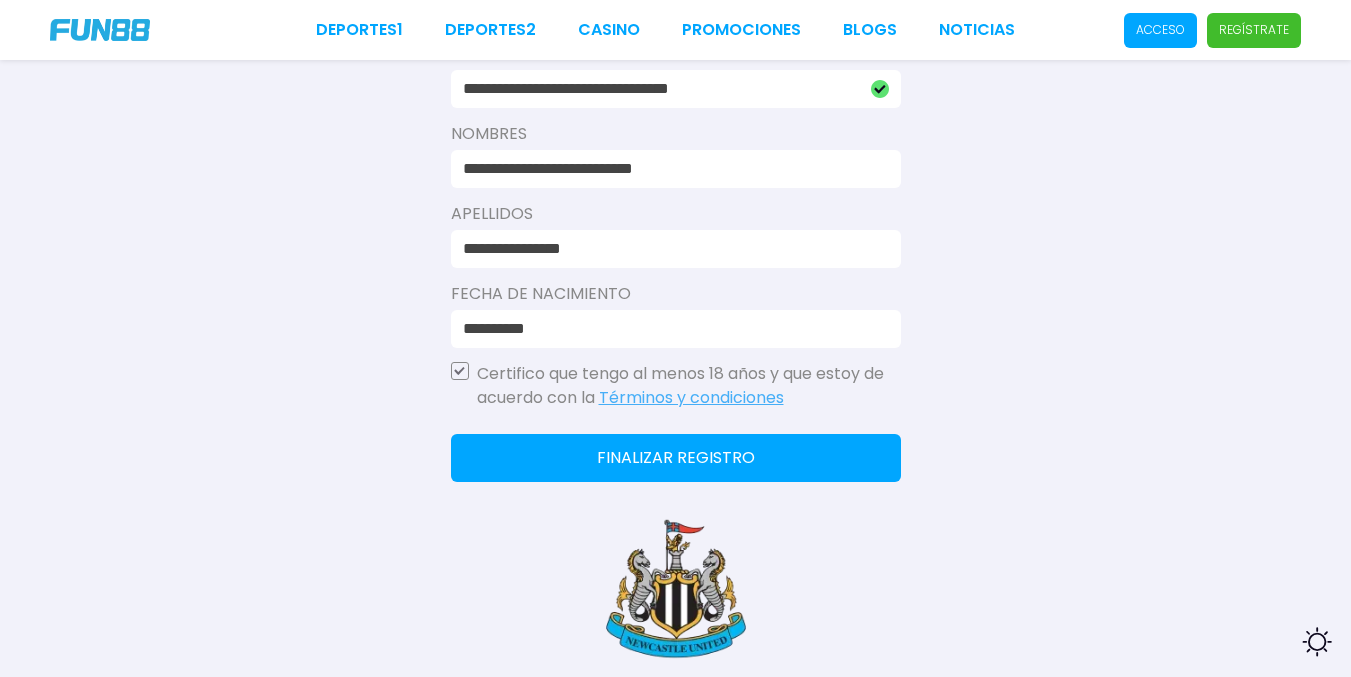 click on "Finalizar registro" 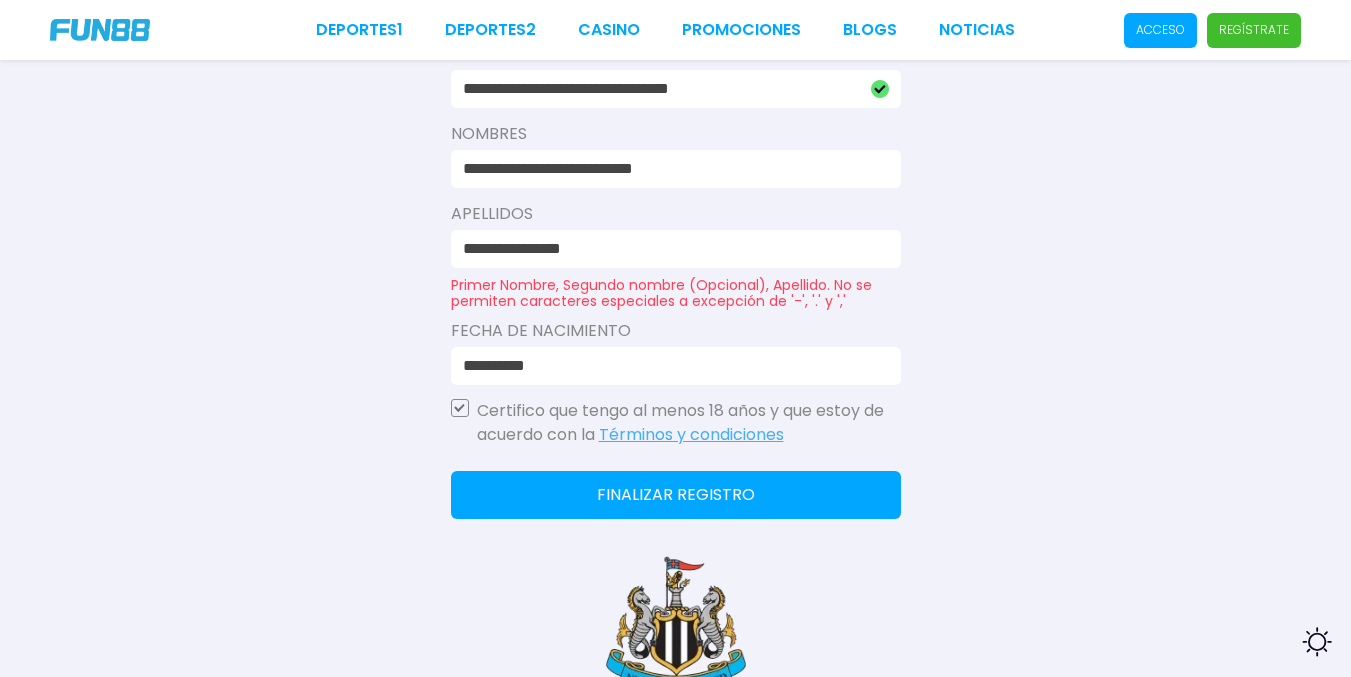 click on "**********" at bounding box center (670, 249) 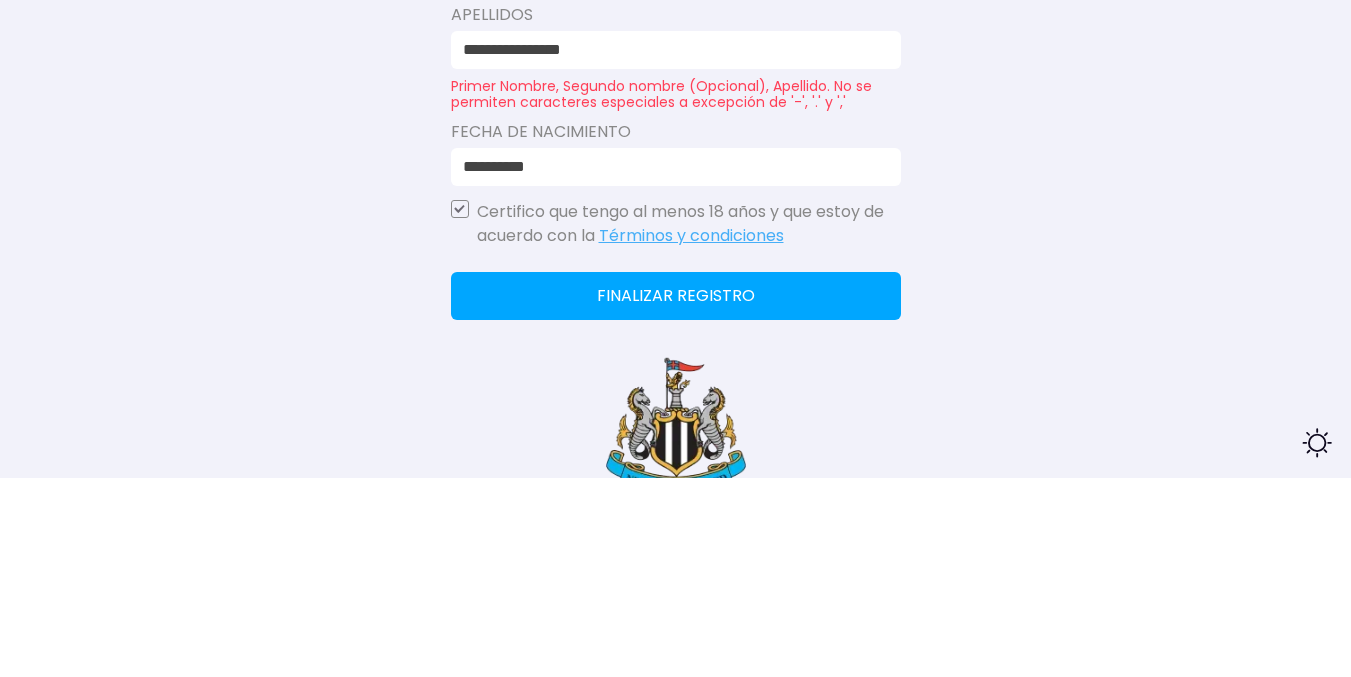 type on "**********" 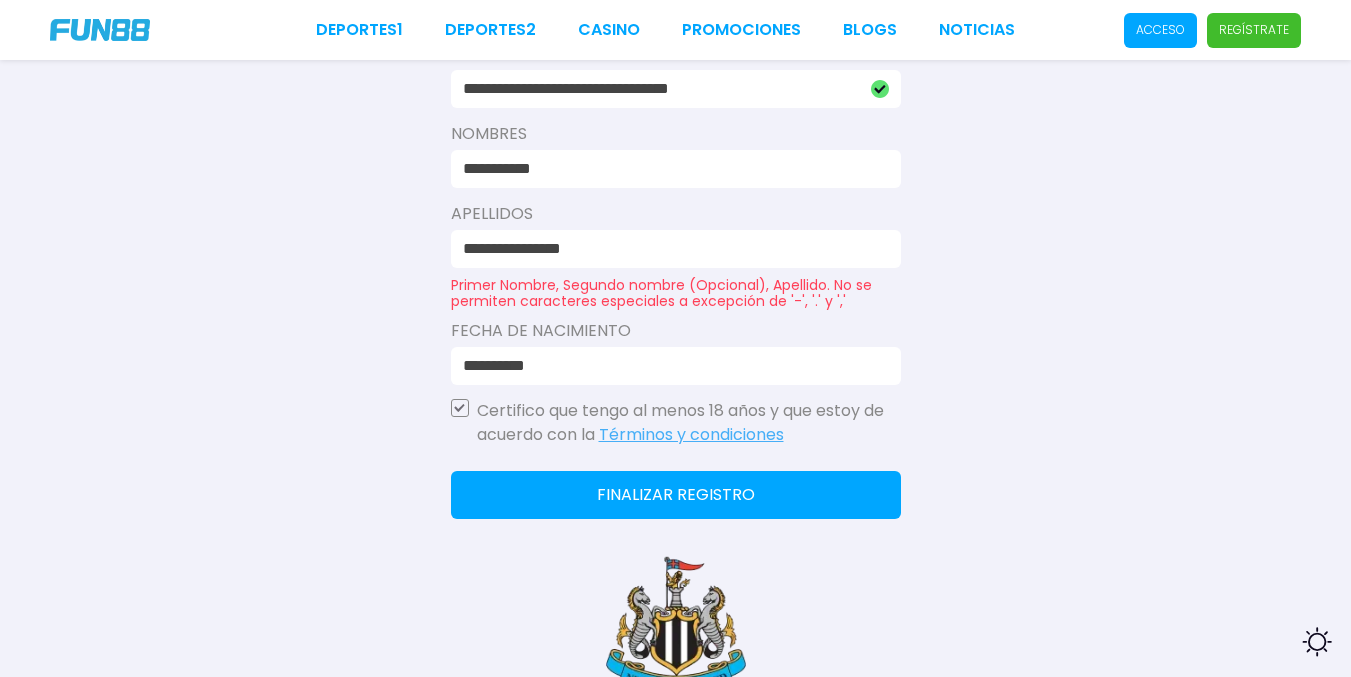 click on "Finalizar registro" 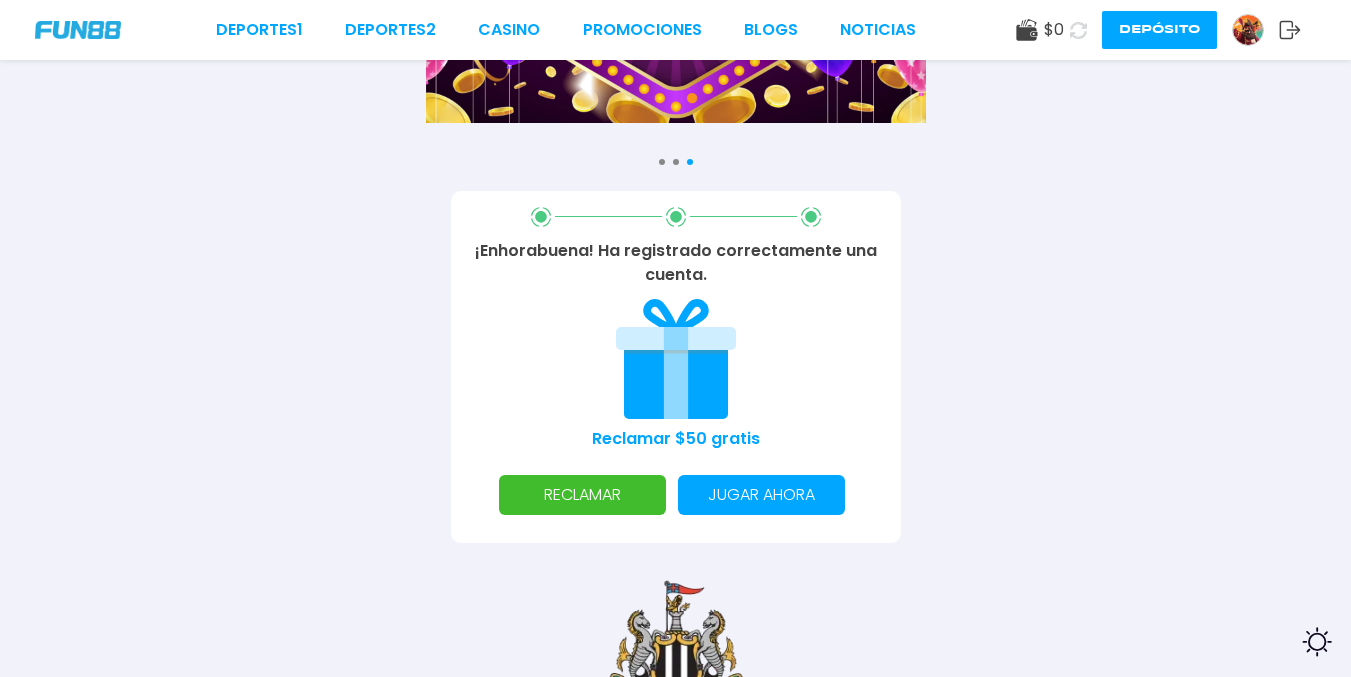 scroll, scrollTop: 188, scrollLeft: 0, axis: vertical 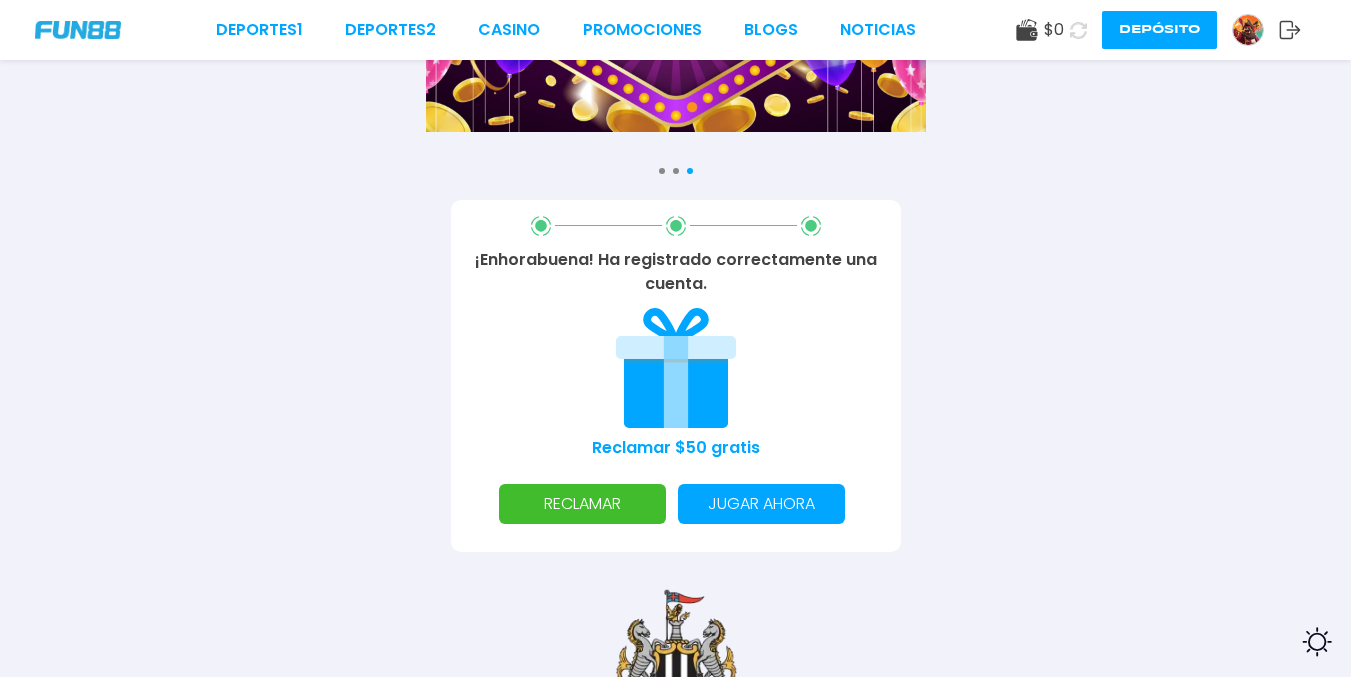 click on "RECLAMAR" at bounding box center [582, 504] 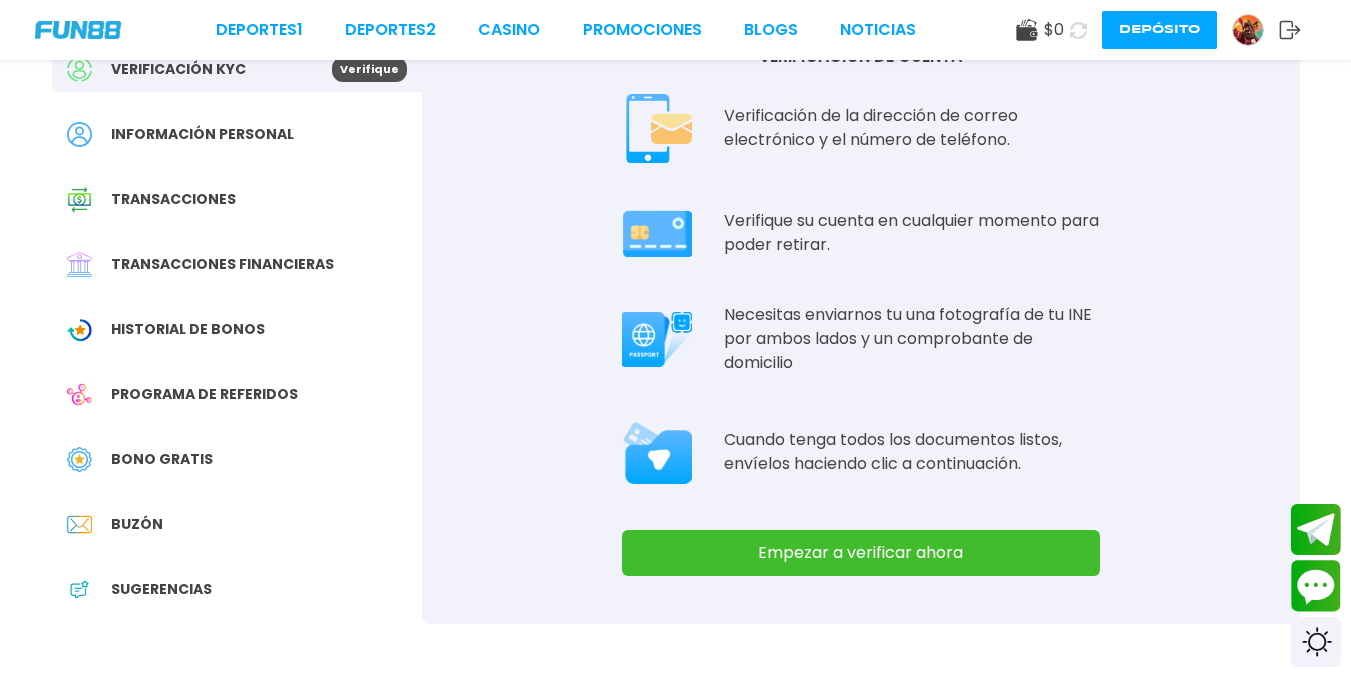 scroll, scrollTop: 0, scrollLeft: 0, axis: both 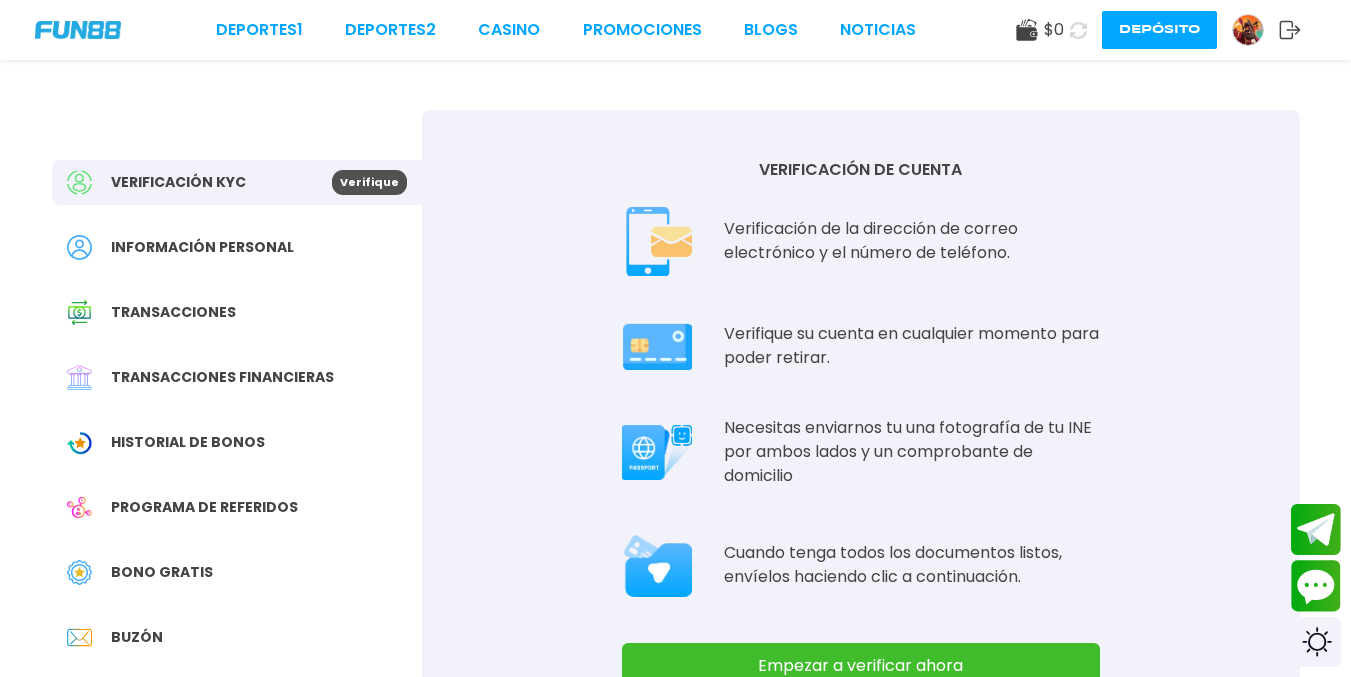click on "Empezar a verificar ahora" at bounding box center [861, 666] 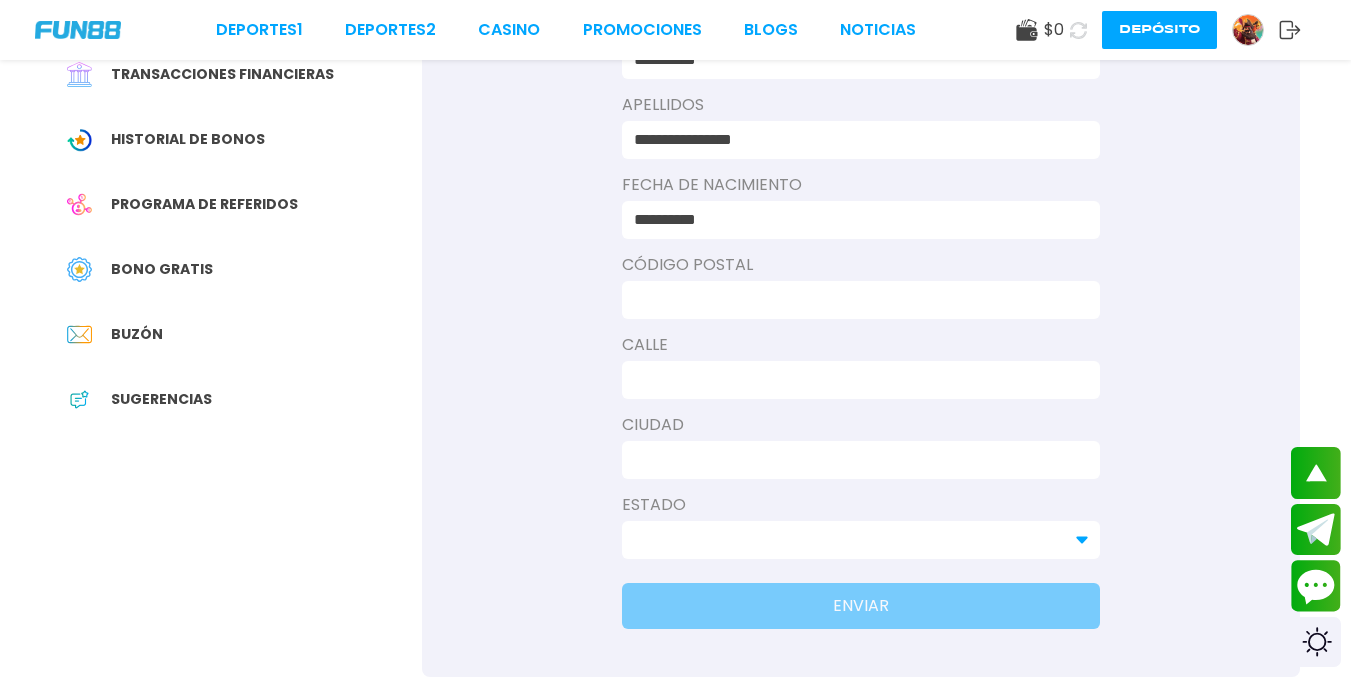 scroll, scrollTop: 304, scrollLeft: 0, axis: vertical 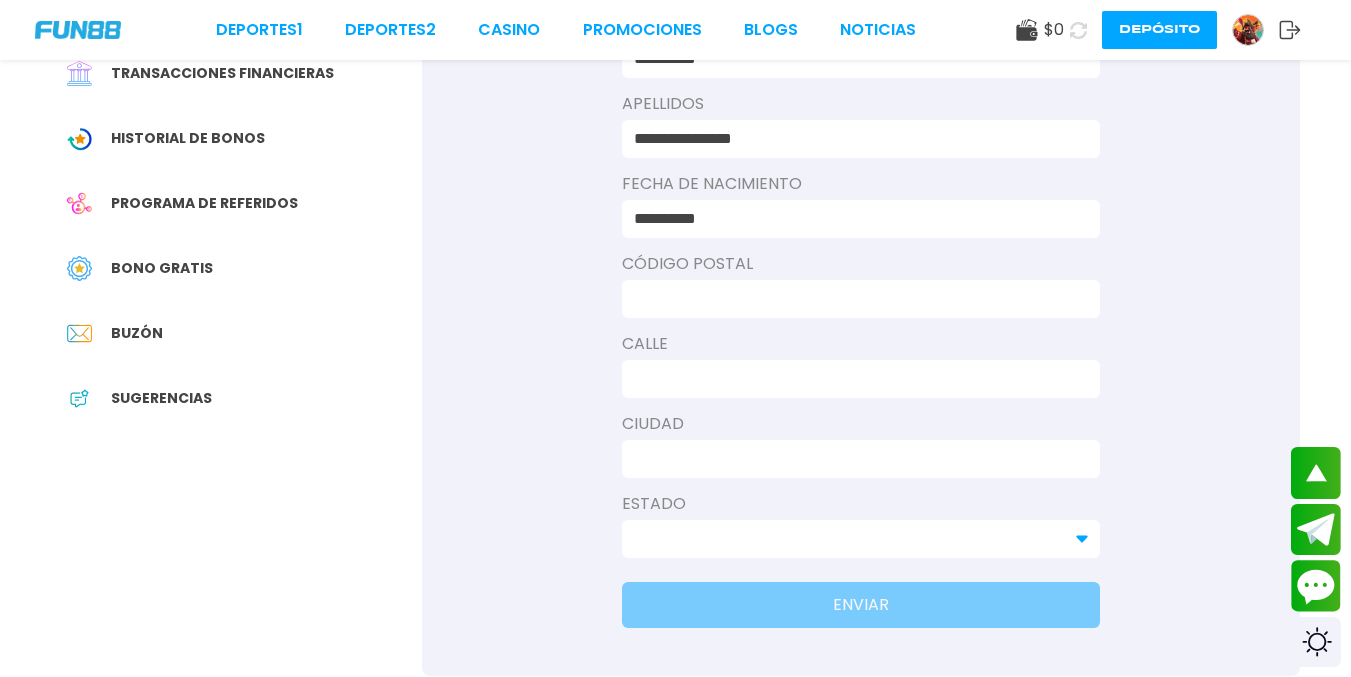 click at bounding box center (855, 299) 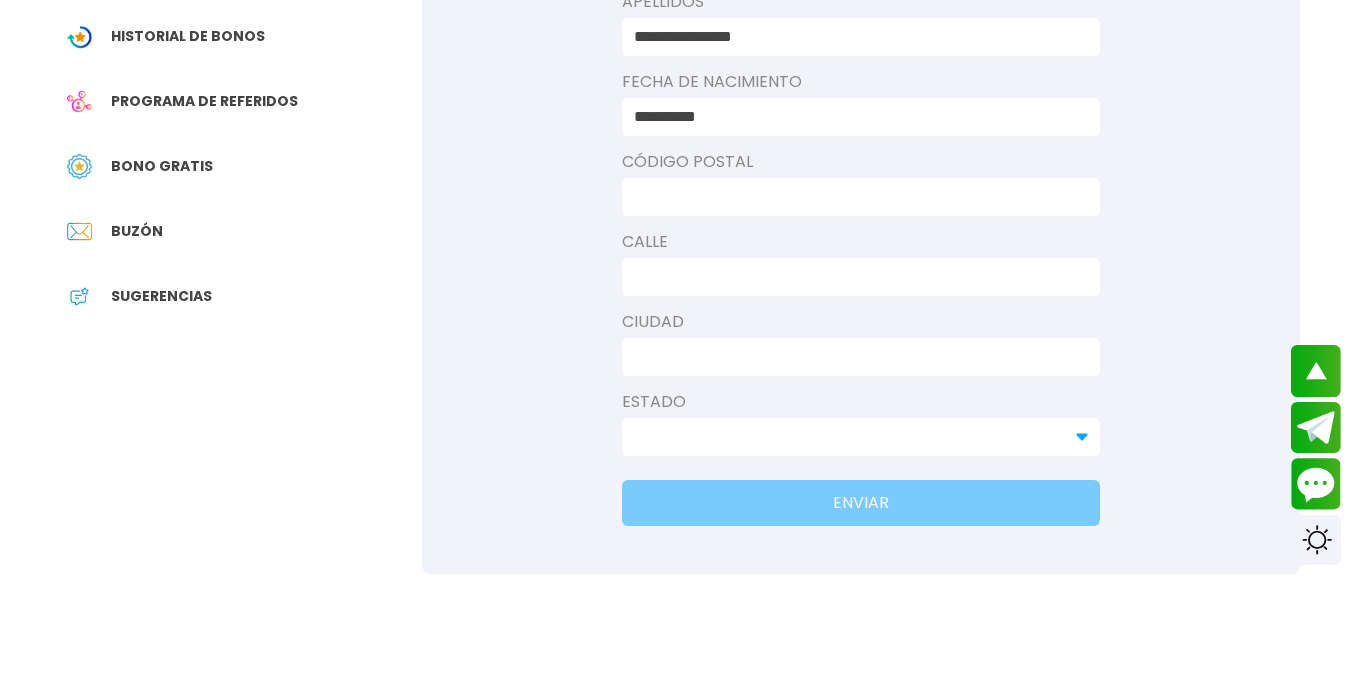 click at bounding box center (855, 299) 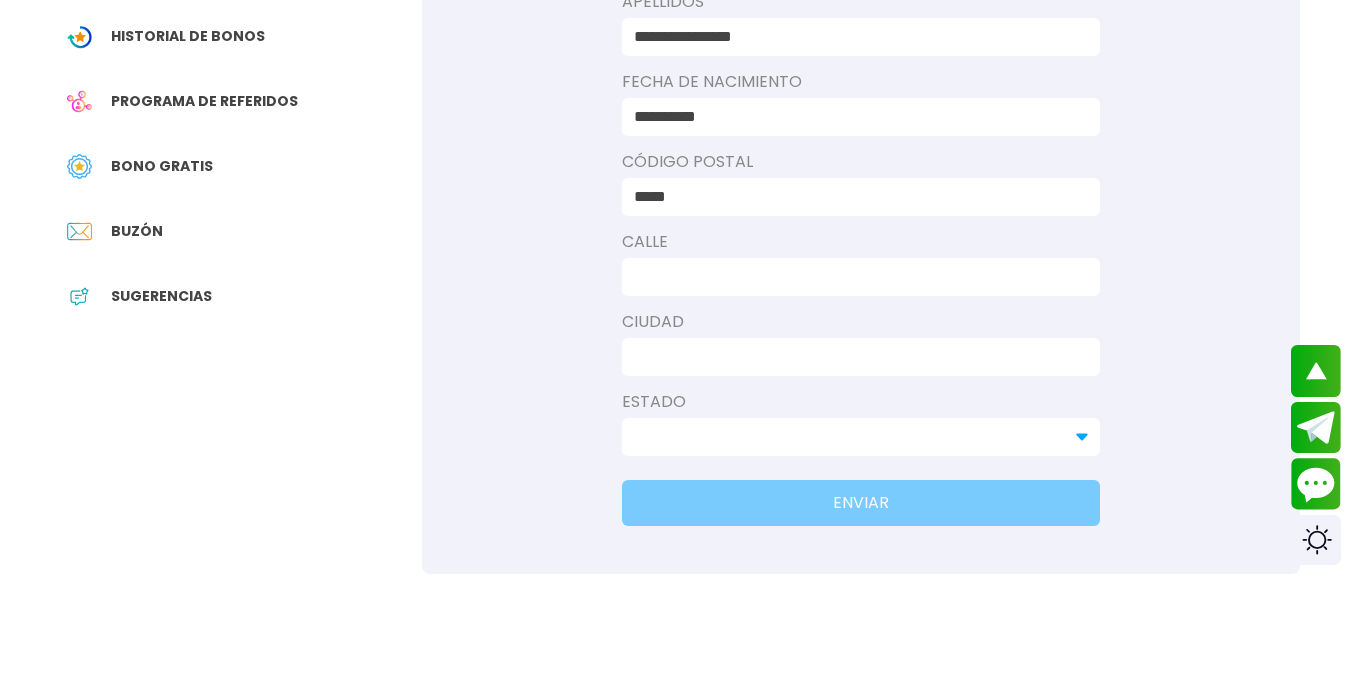 type on "**********" 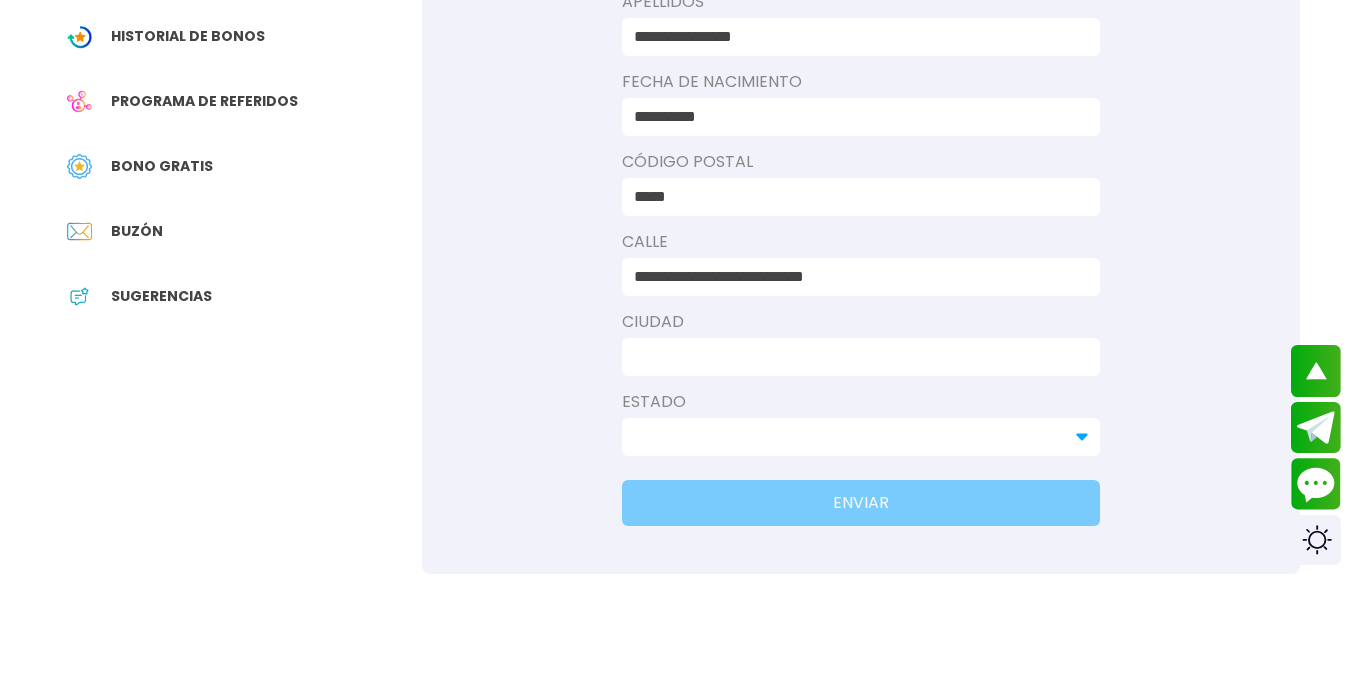 type on "**********" 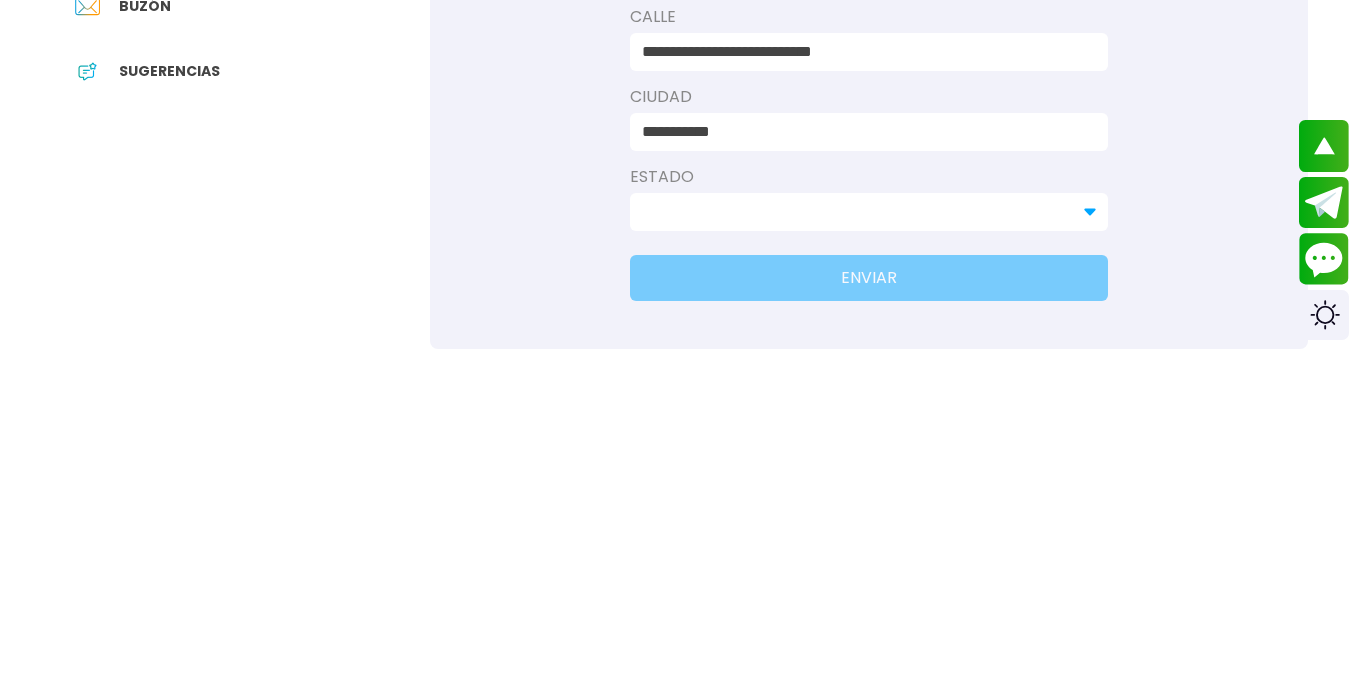 scroll, scrollTop: 307, scrollLeft: 0, axis: vertical 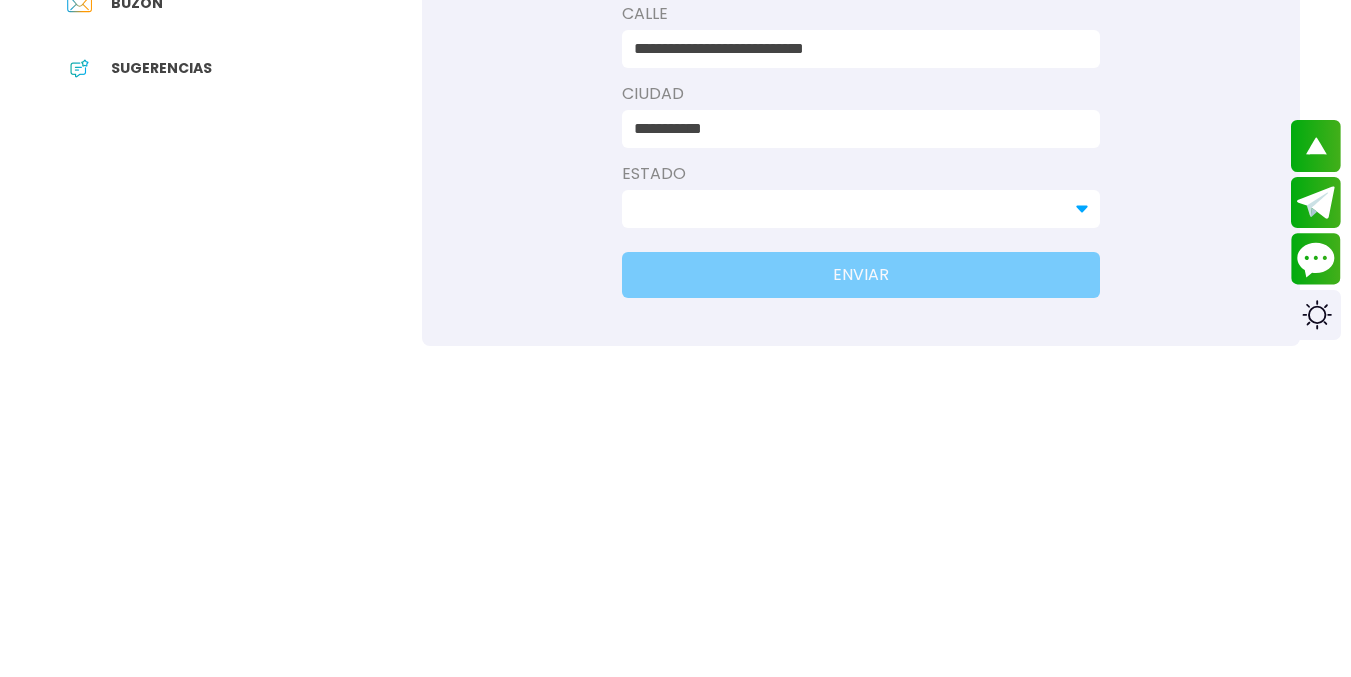 click at bounding box center [849, 536] 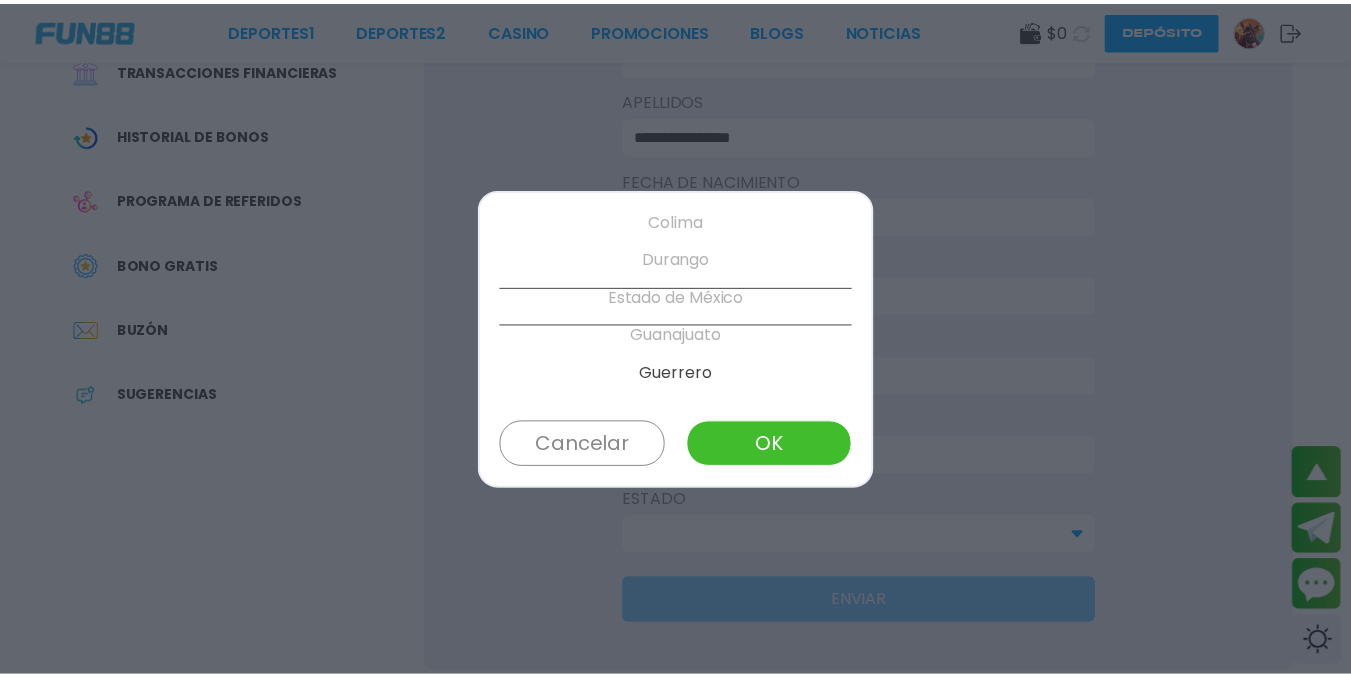 scroll, scrollTop: 380, scrollLeft: 0, axis: vertical 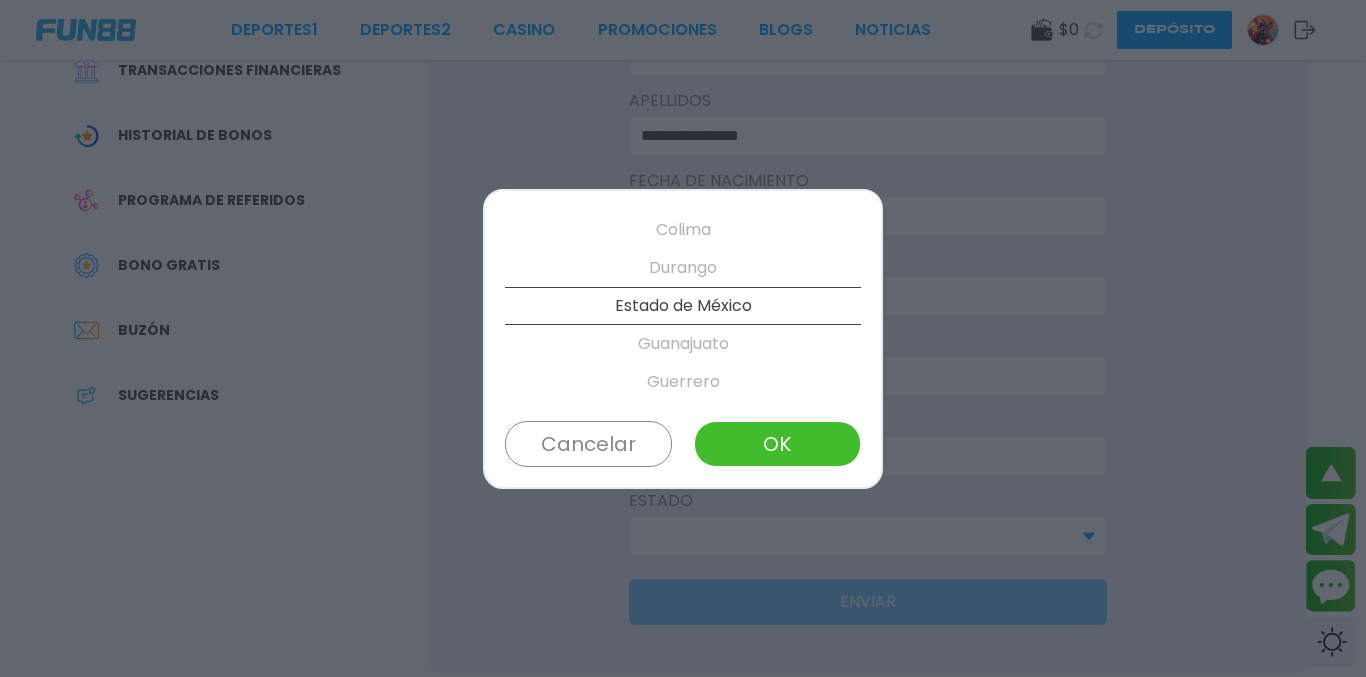 click on "OK" at bounding box center [777, 444] 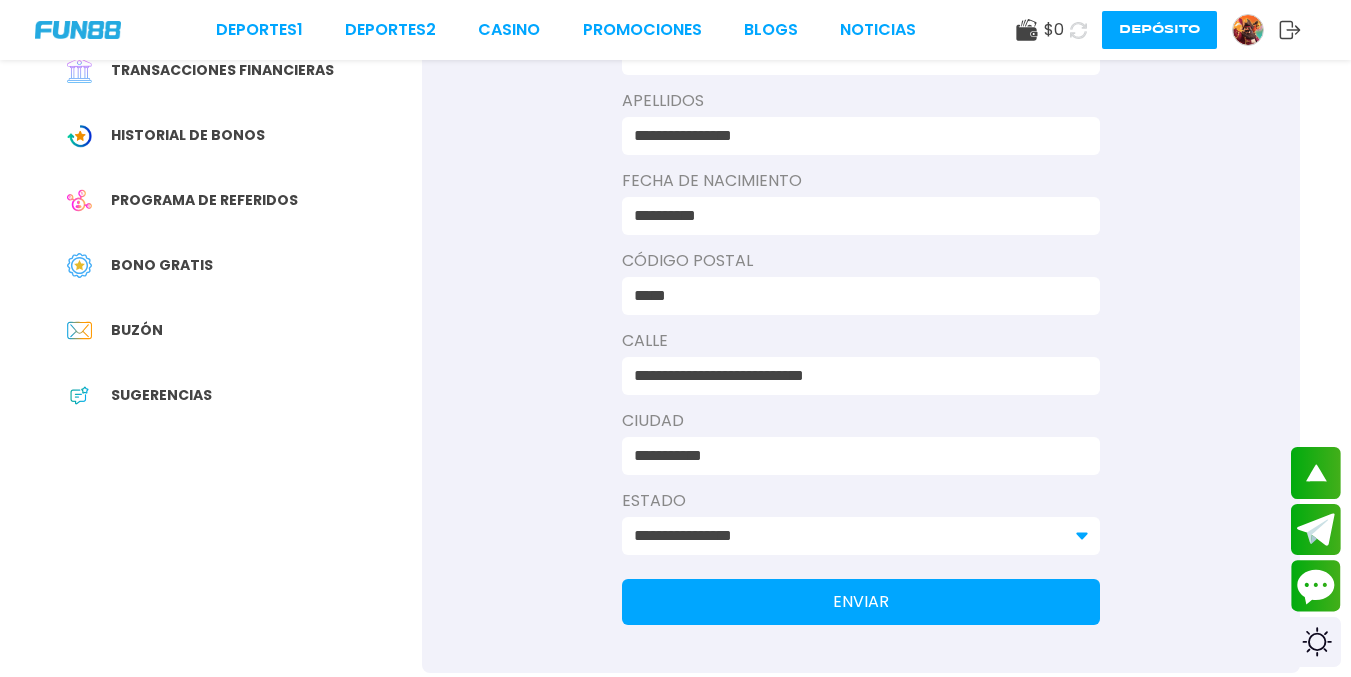 click on "ENVIAR" at bounding box center [861, 602] 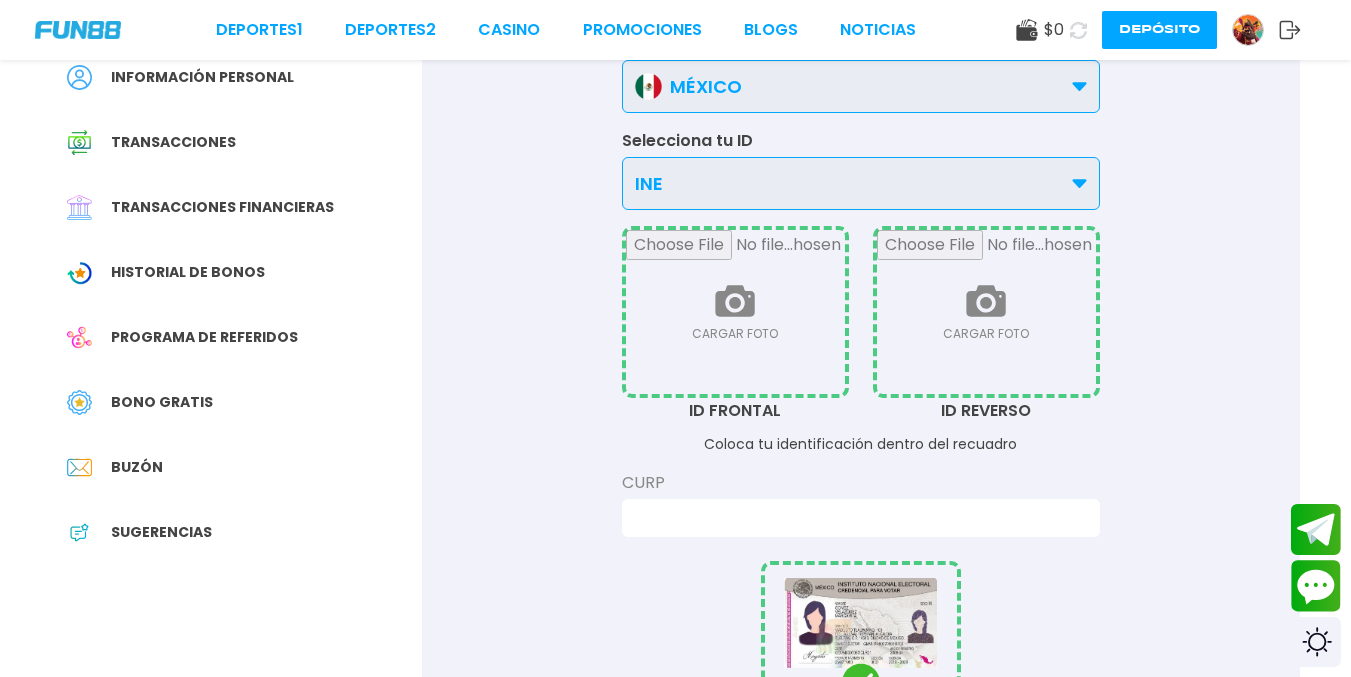scroll, scrollTop: 171, scrollLeft: 0, axis: vertical 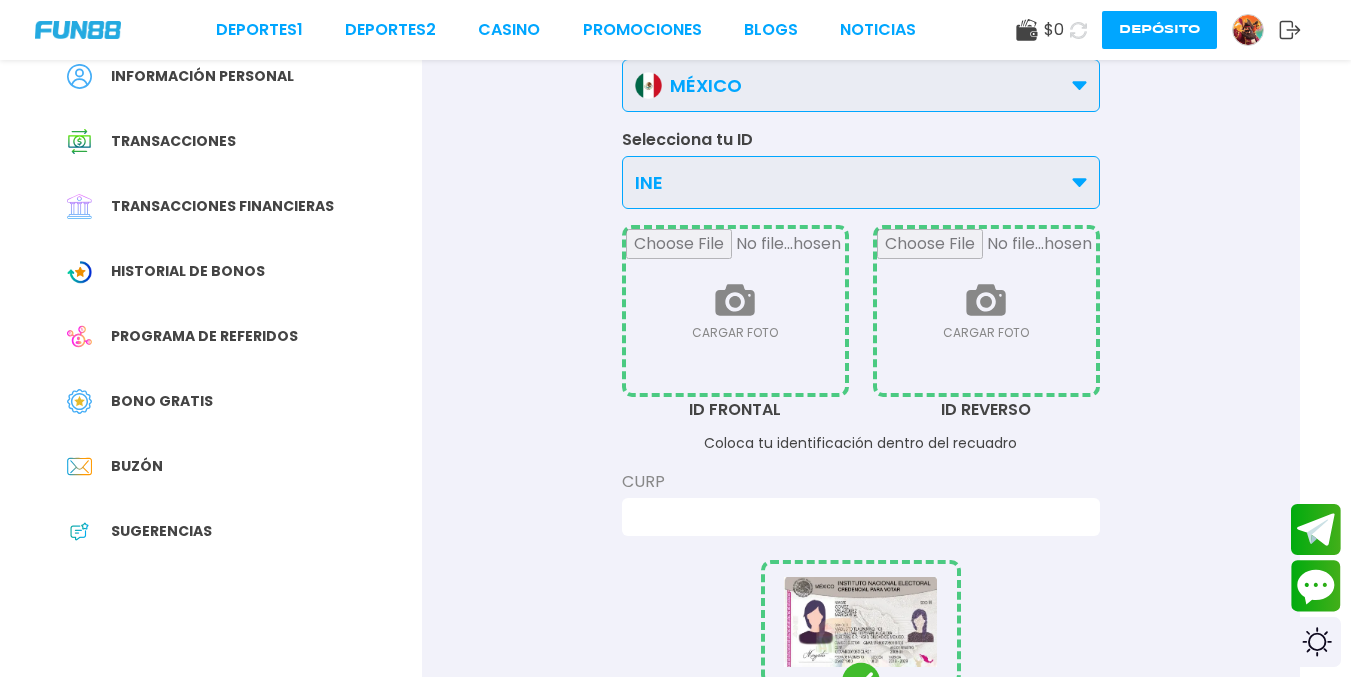 click at bounding box center [735, 311] 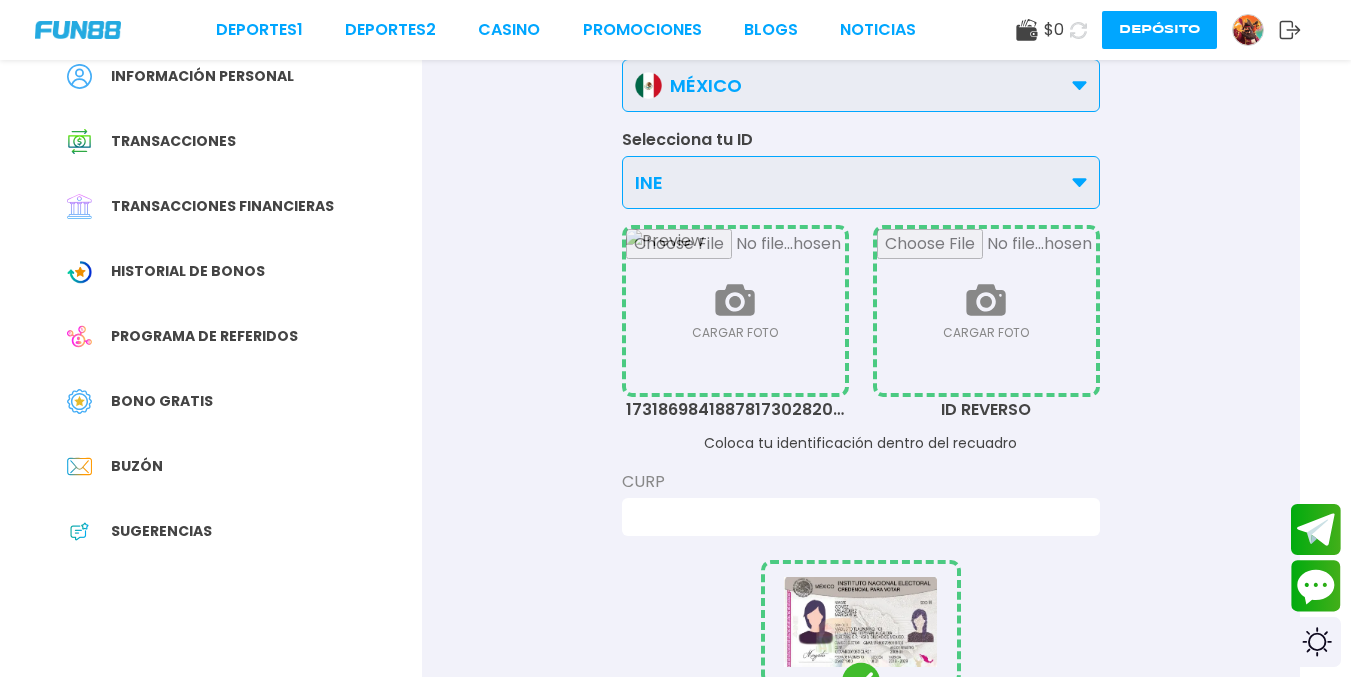 click at bounding box center (986, 311) 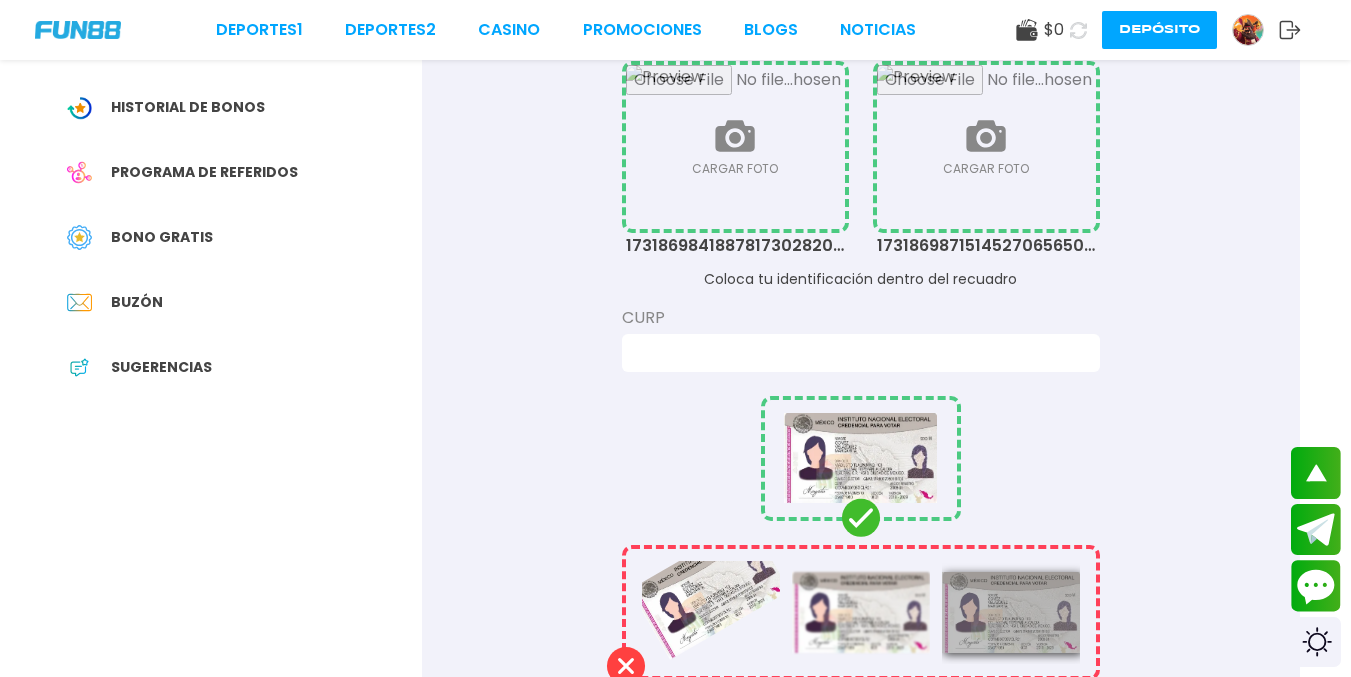 scroll, scrollTop: 343, scrollLeft: 0, axis: vertical 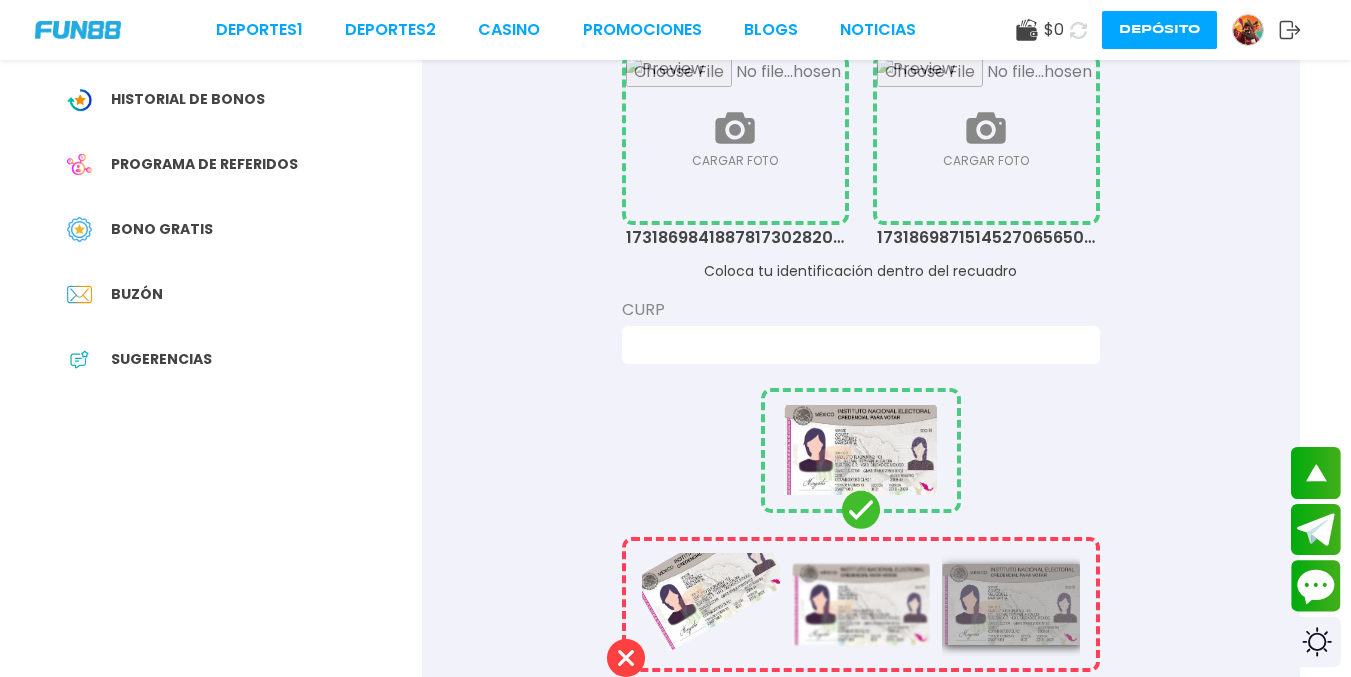 click at bounding box center [855, 345] 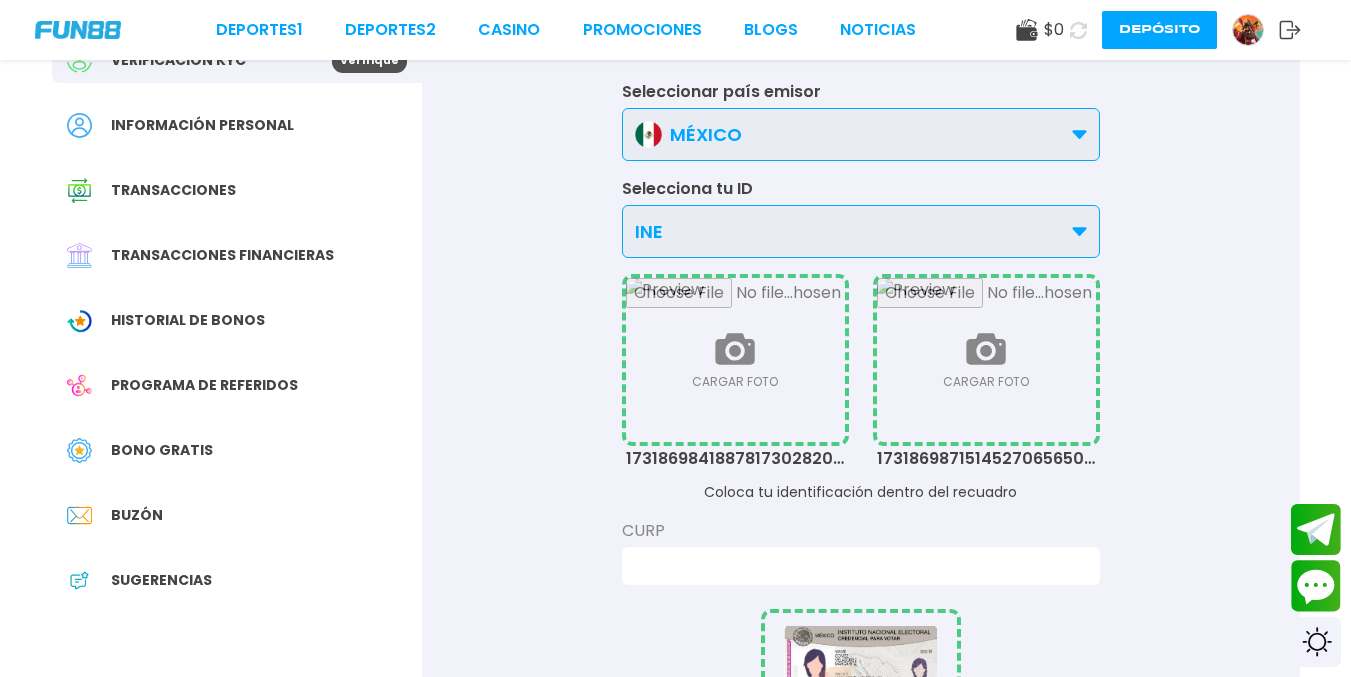 scroll, scrollTop: 120, scrollLeft: 0, axis: vertical 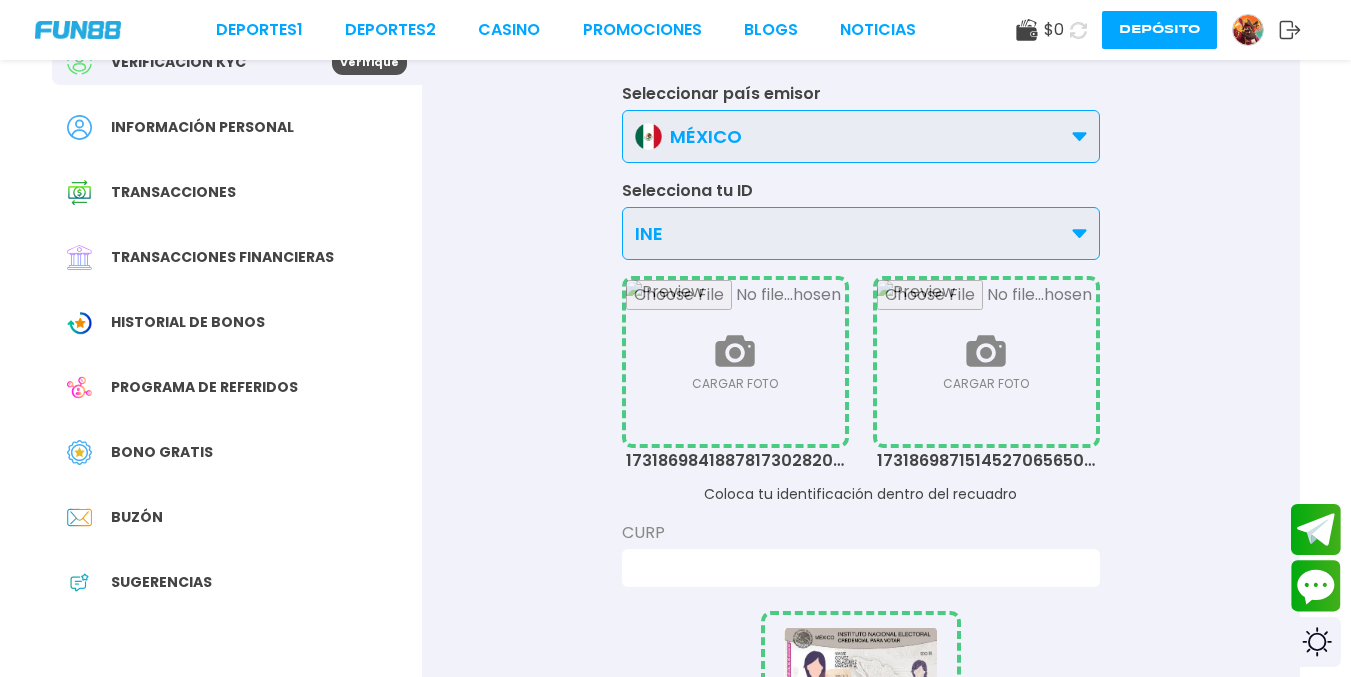 click at bounding box center [855, 568] 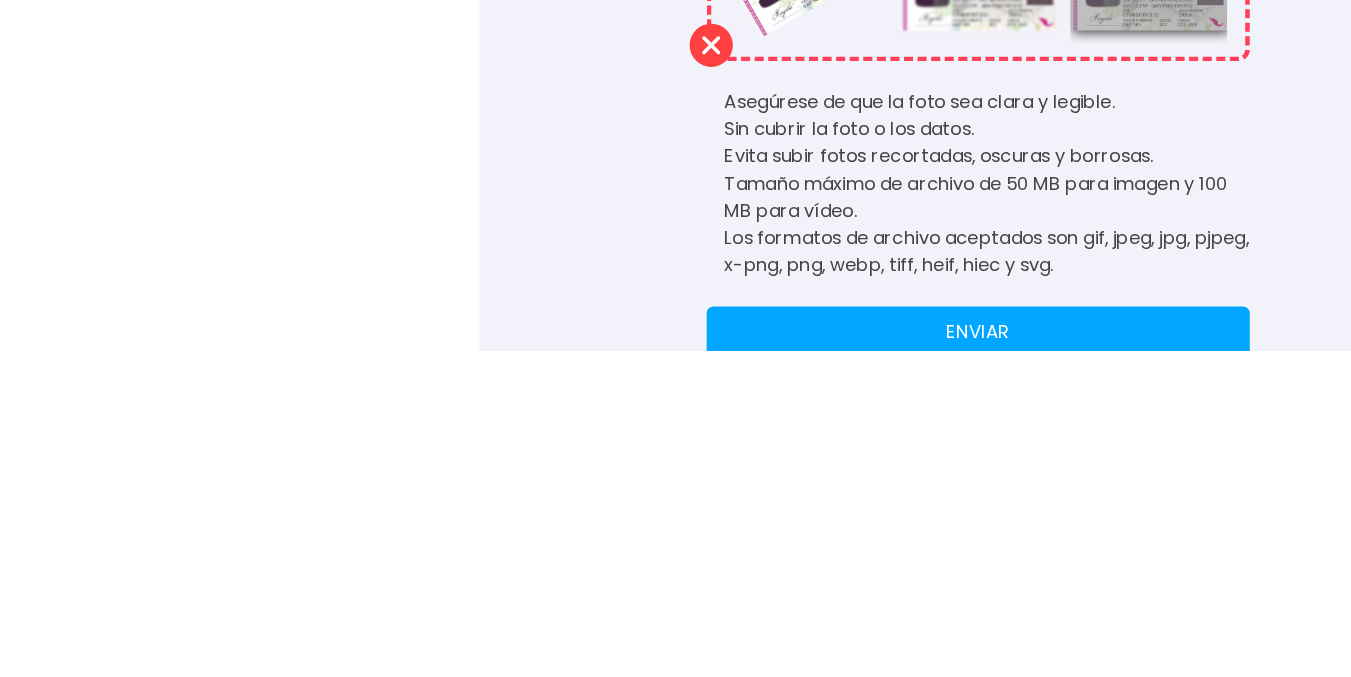 scroll, scrollTop: 633, scrollLeft: 0, axis: vertical 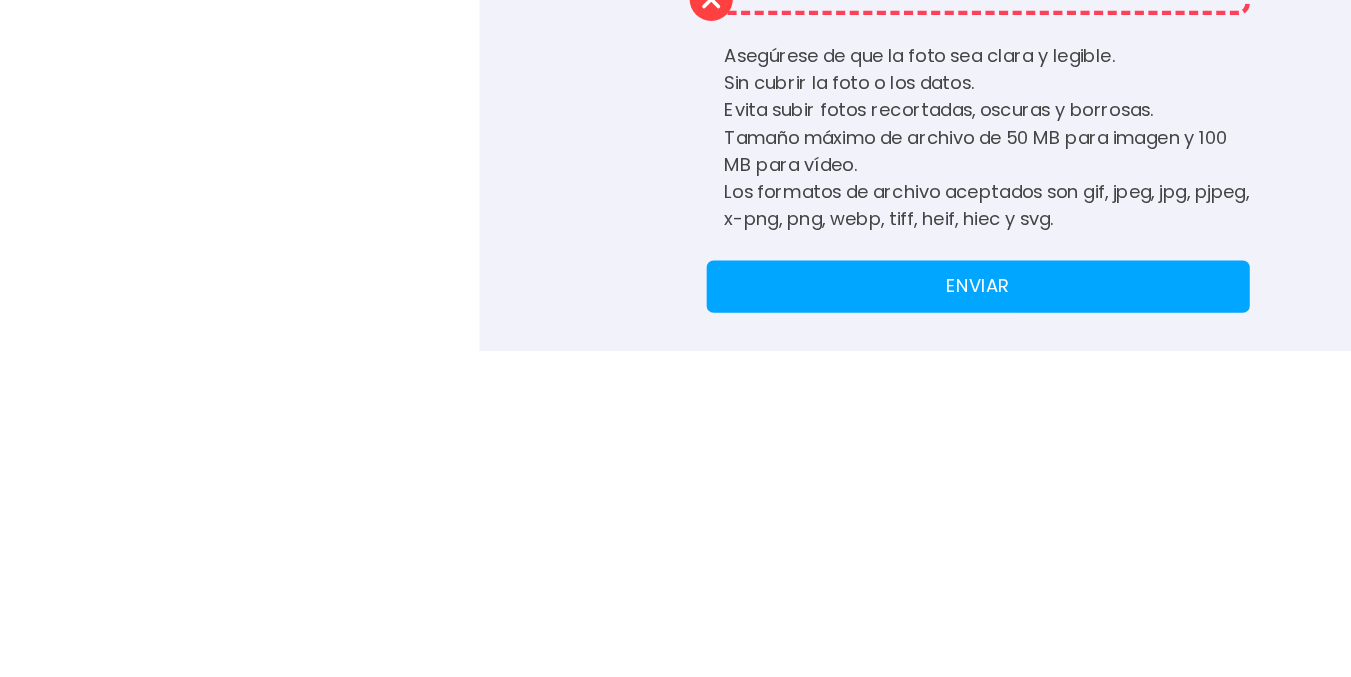 type on "**********" 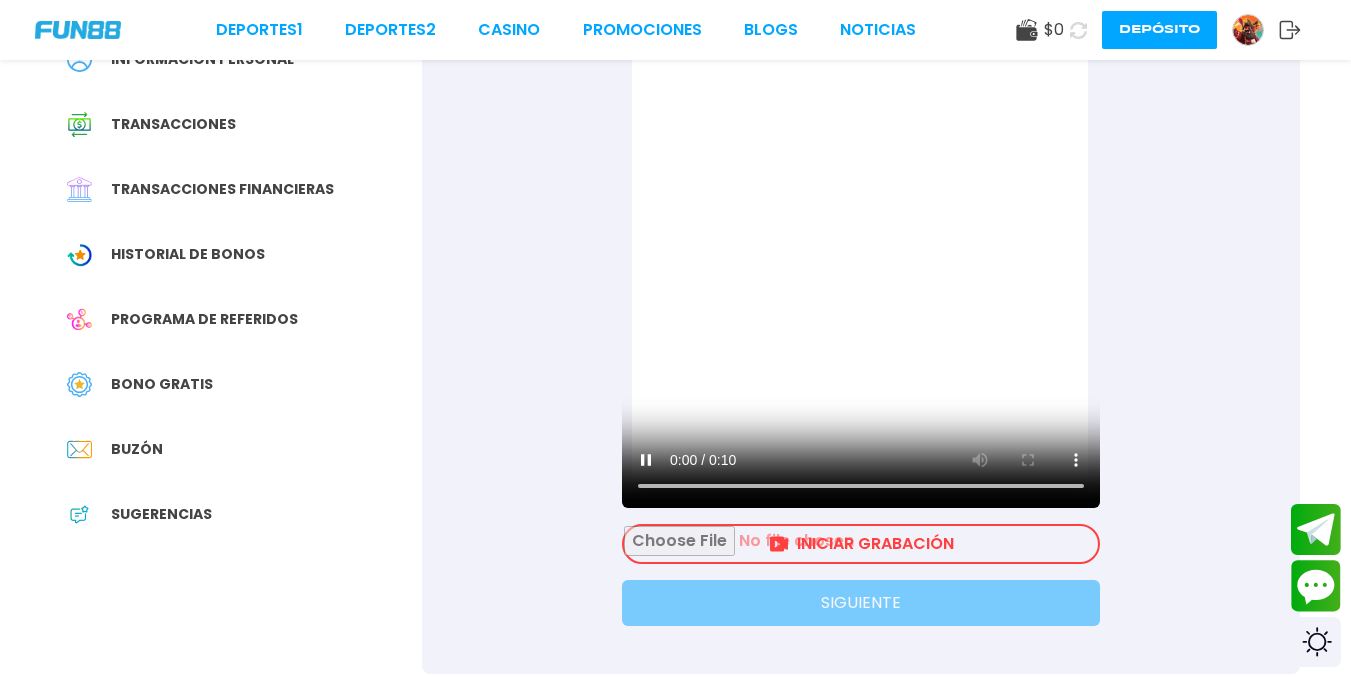 scroll, scrollTop: 208, scrollLeft: 0, axis: vertical 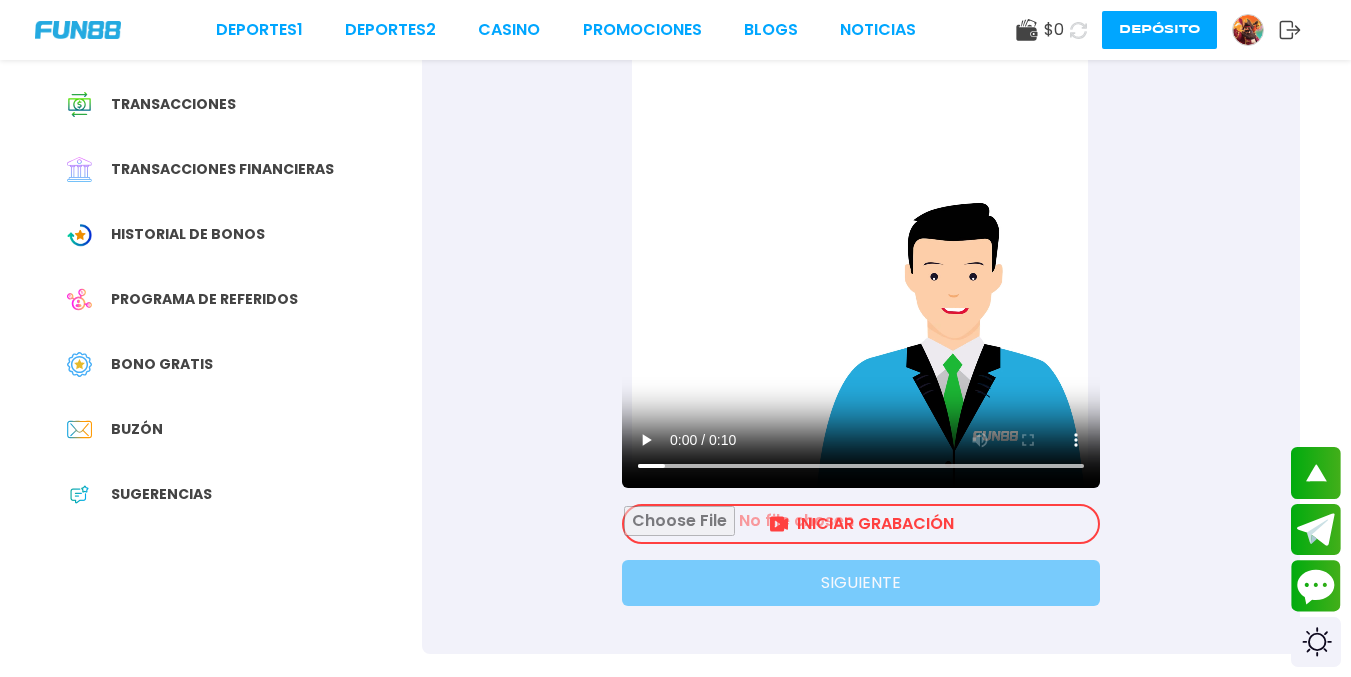 click at bounding box center [861, 524] 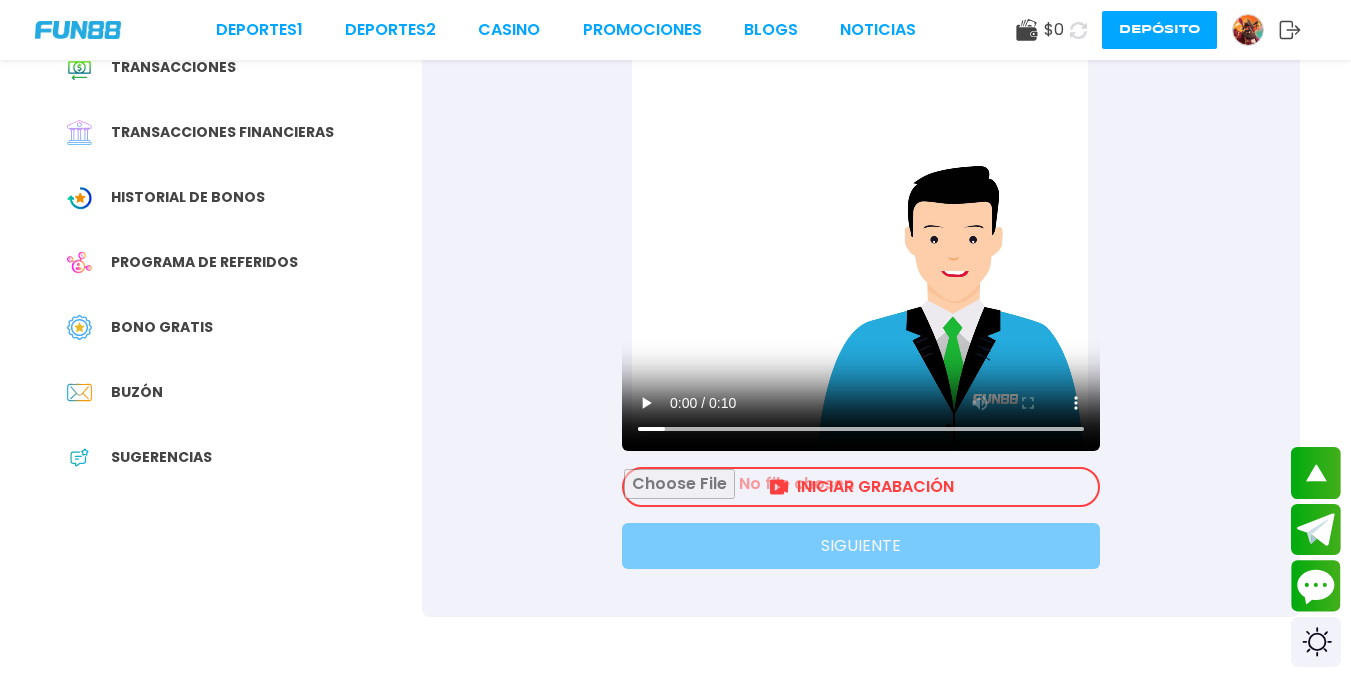 scroll, scrollTop: 252, scrollLeft: 0, axis: vertical 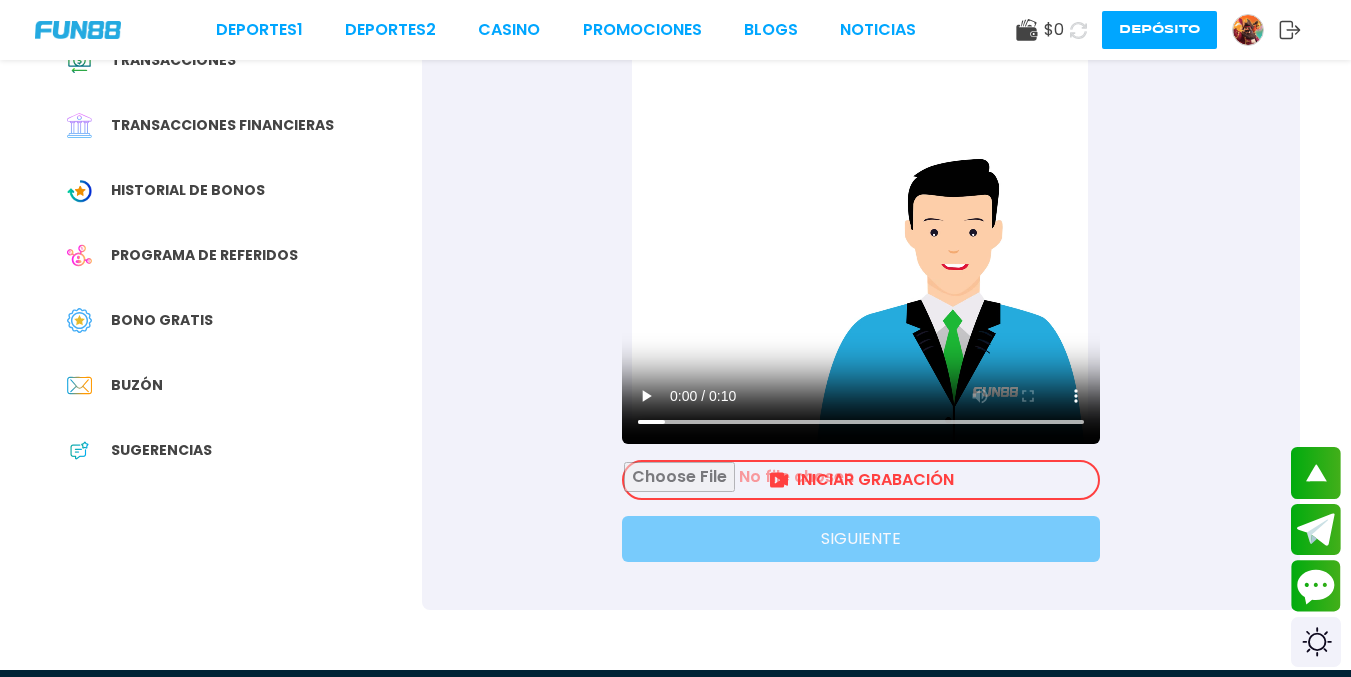 click at bounding box center [861, 480] 